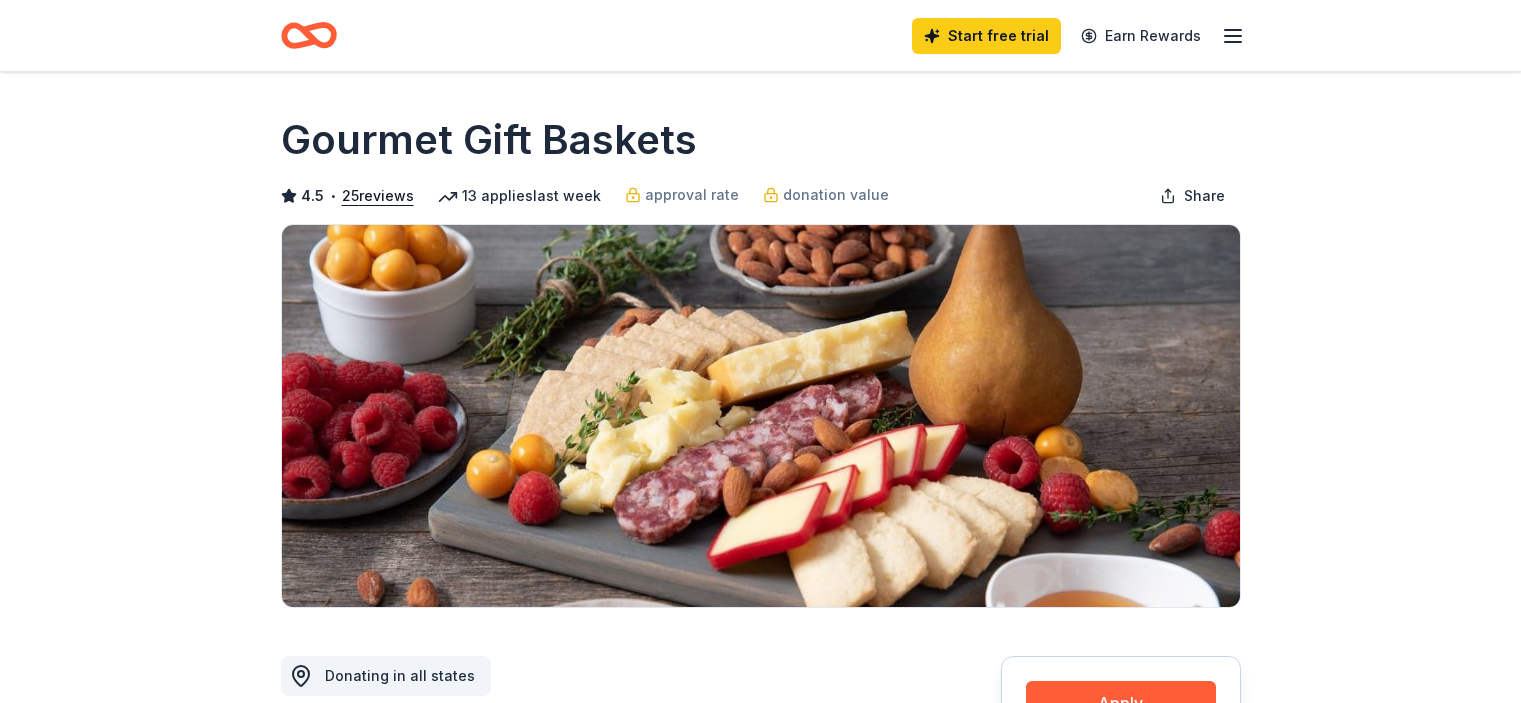 scroll, scrollTop: 0, scrollLeft: 0, axis: both 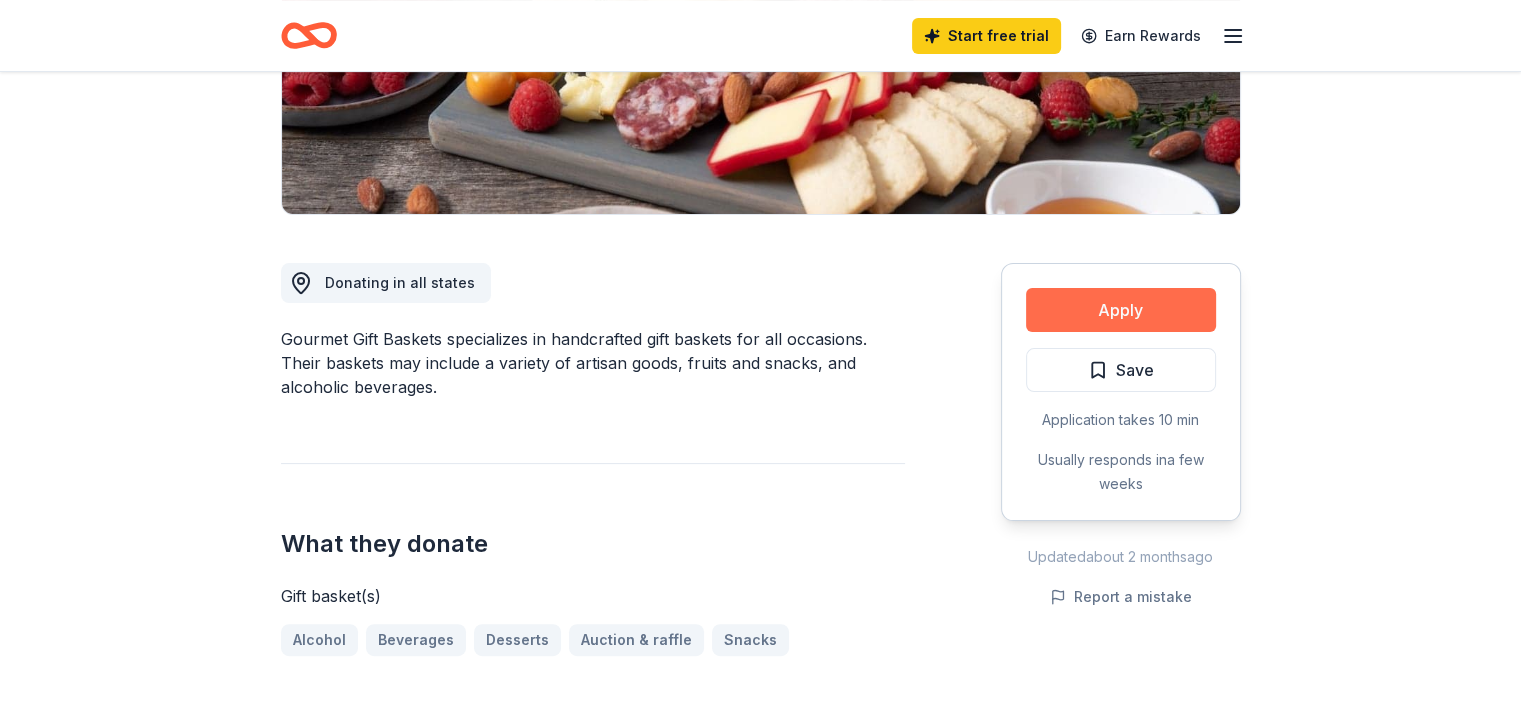 click on "Apply" at bounding box center (1121, 310) 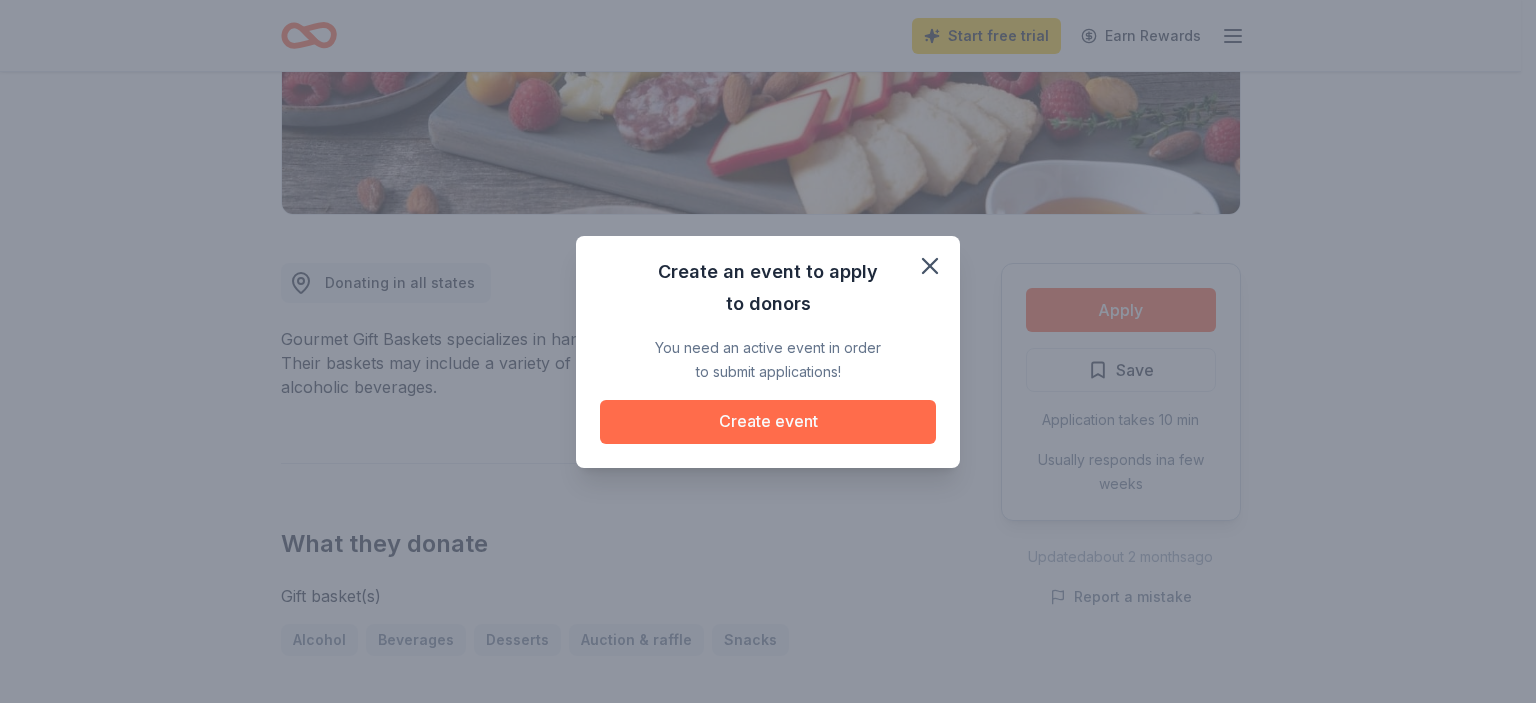 click on "Create event" at bounding box center [768, 422] 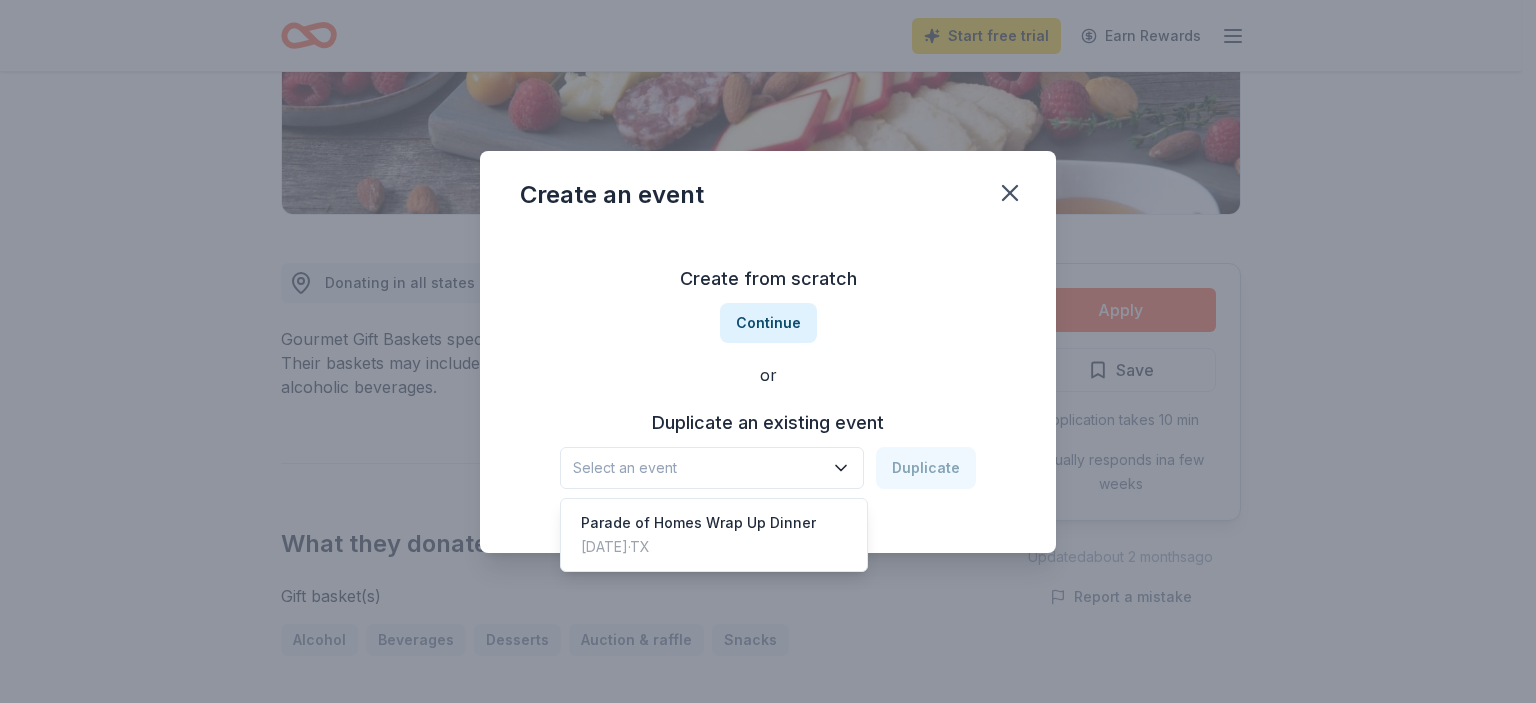 click 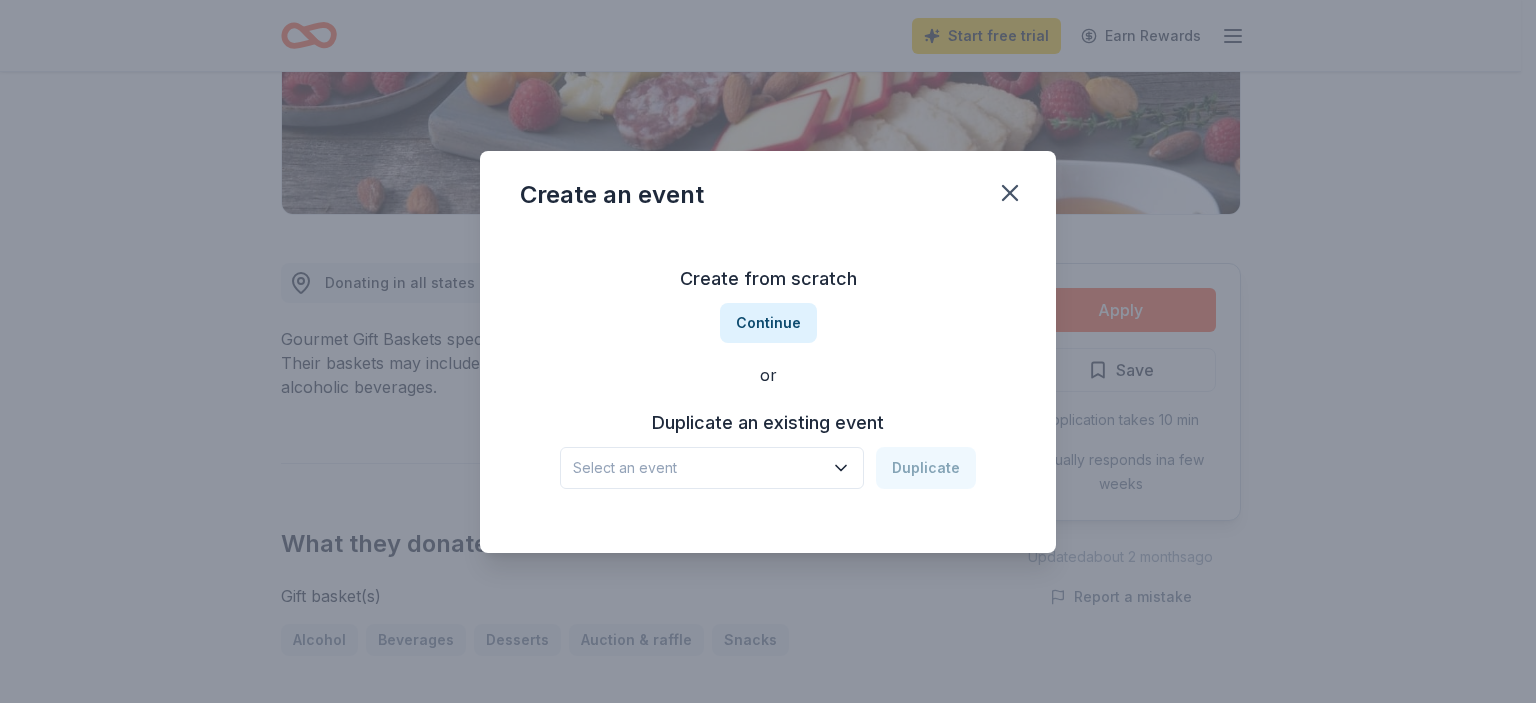 click 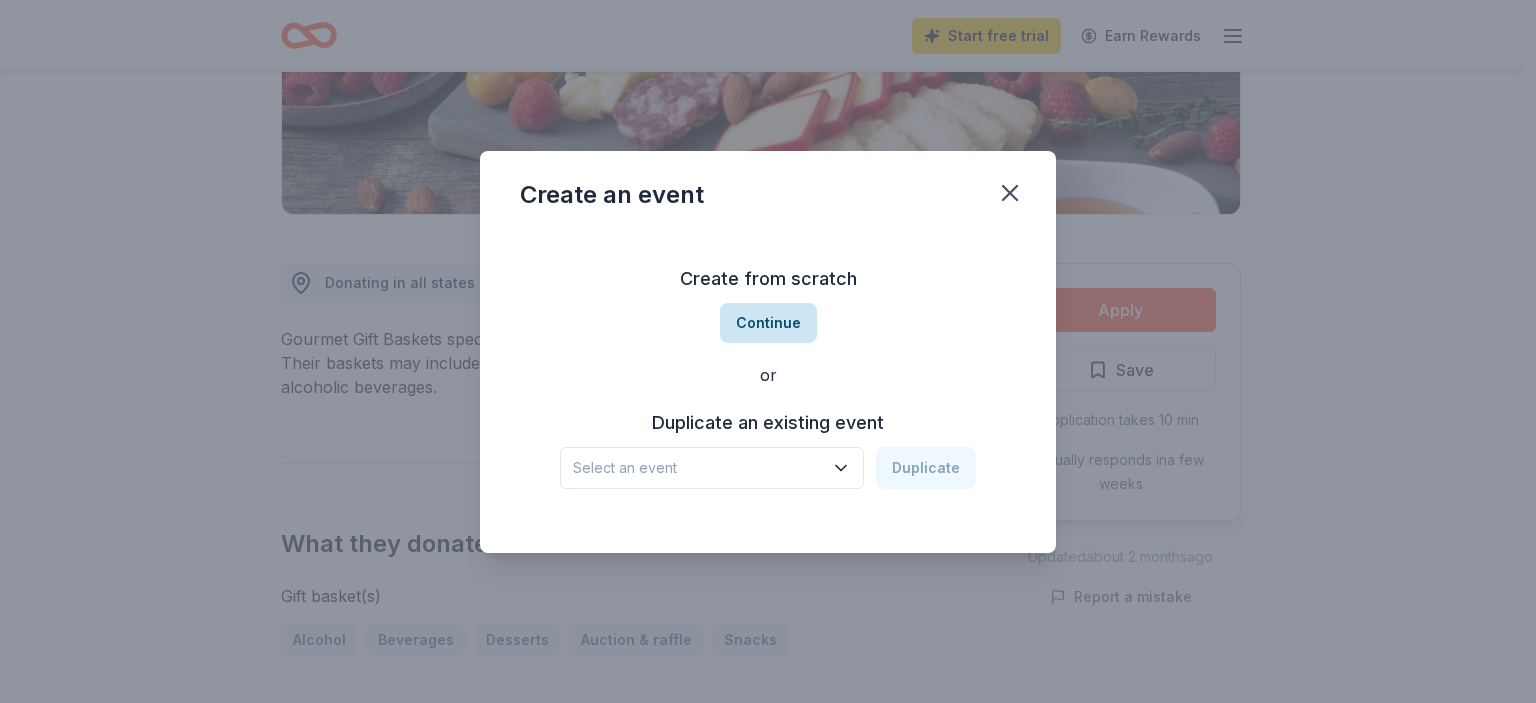 click on "Continue" at bounding box center [768, 323] 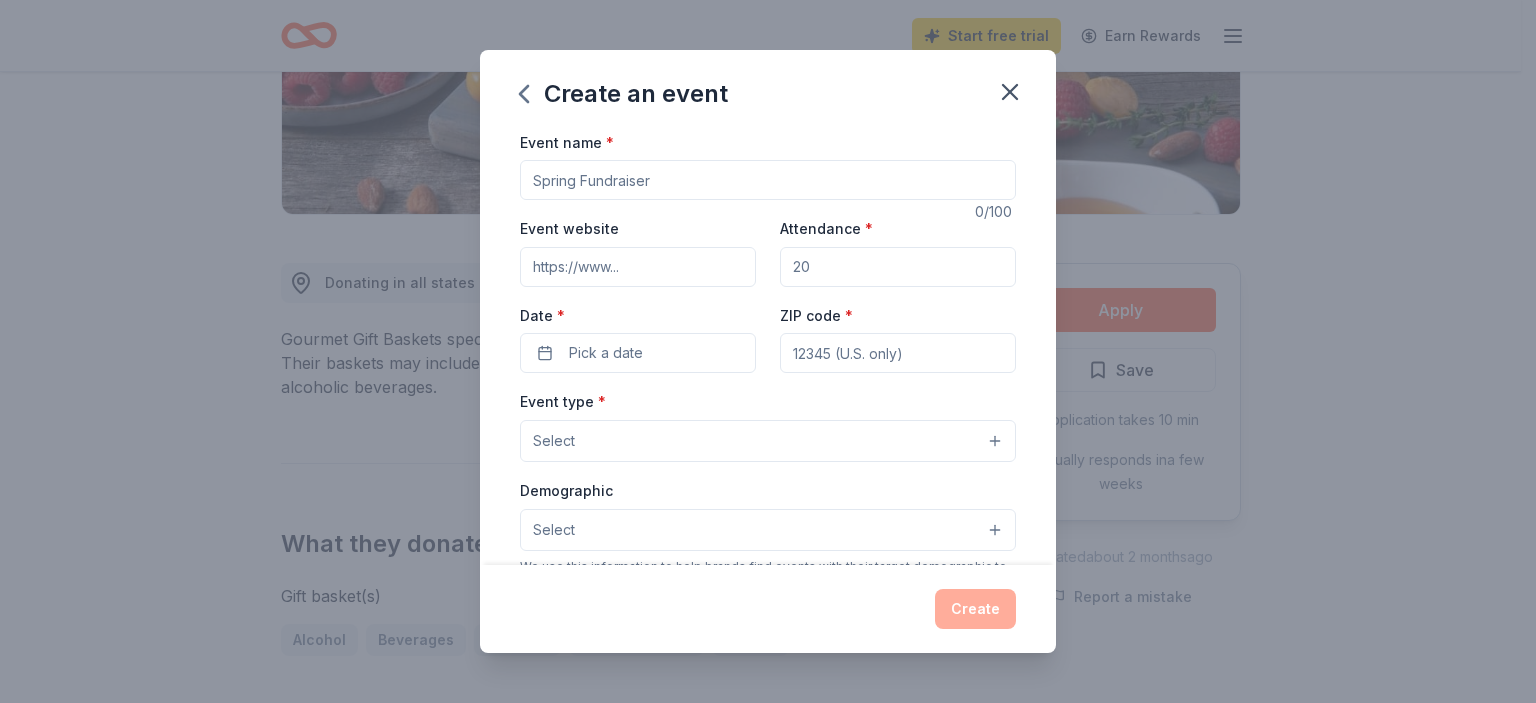 drag, startPoint x: 665, startPoint y: 179, endPoint x: 508, endPoint y: 179, distance: 157 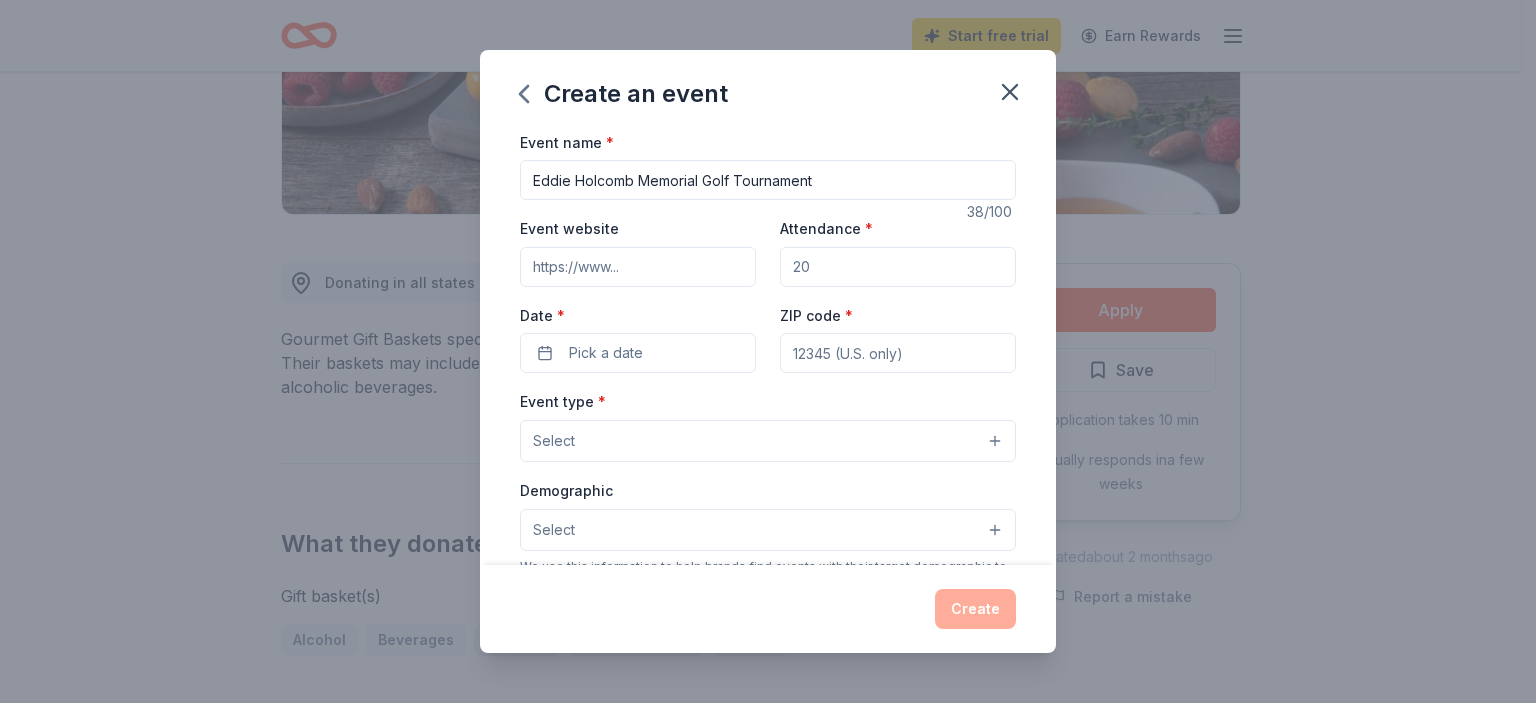 type on "Eddie Holcomb Memorial Golf Tournament" 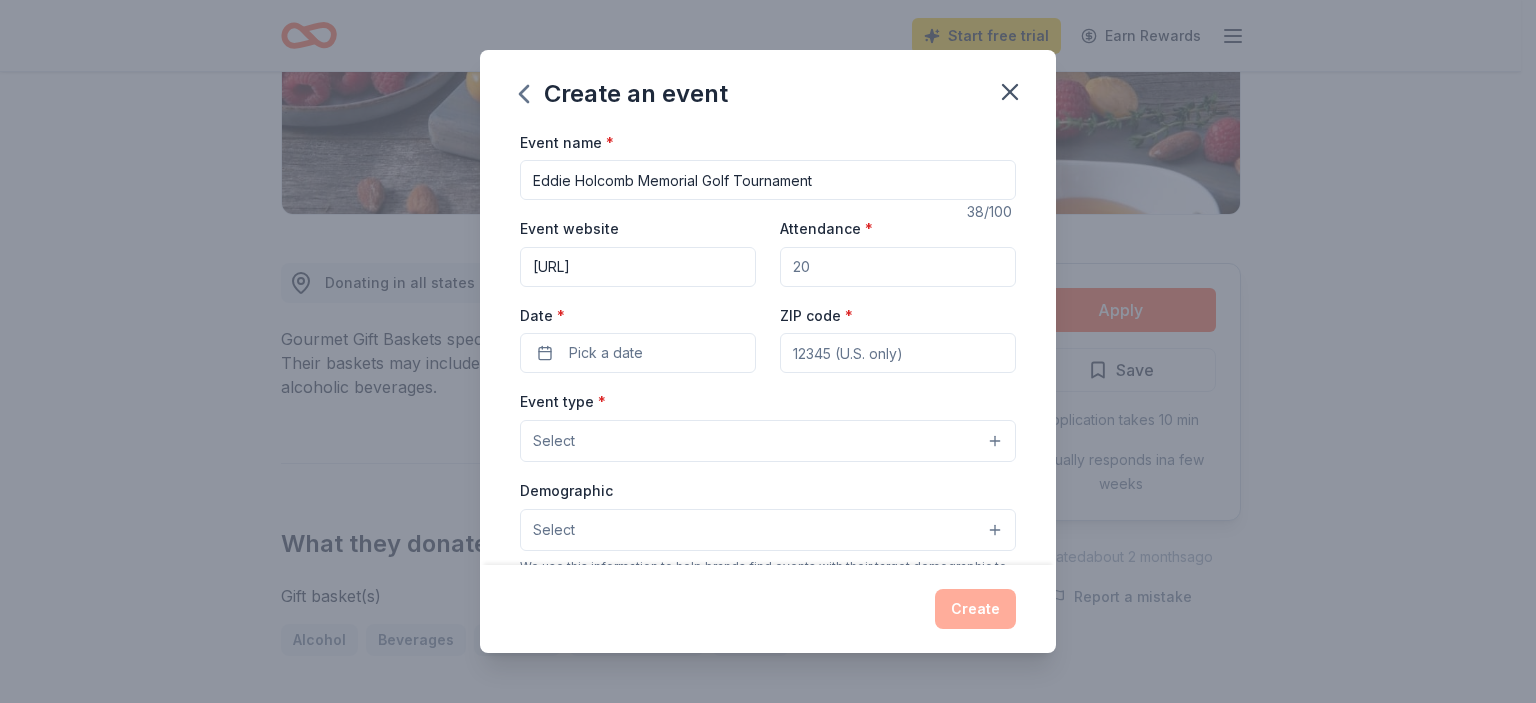 type on "[URL]" 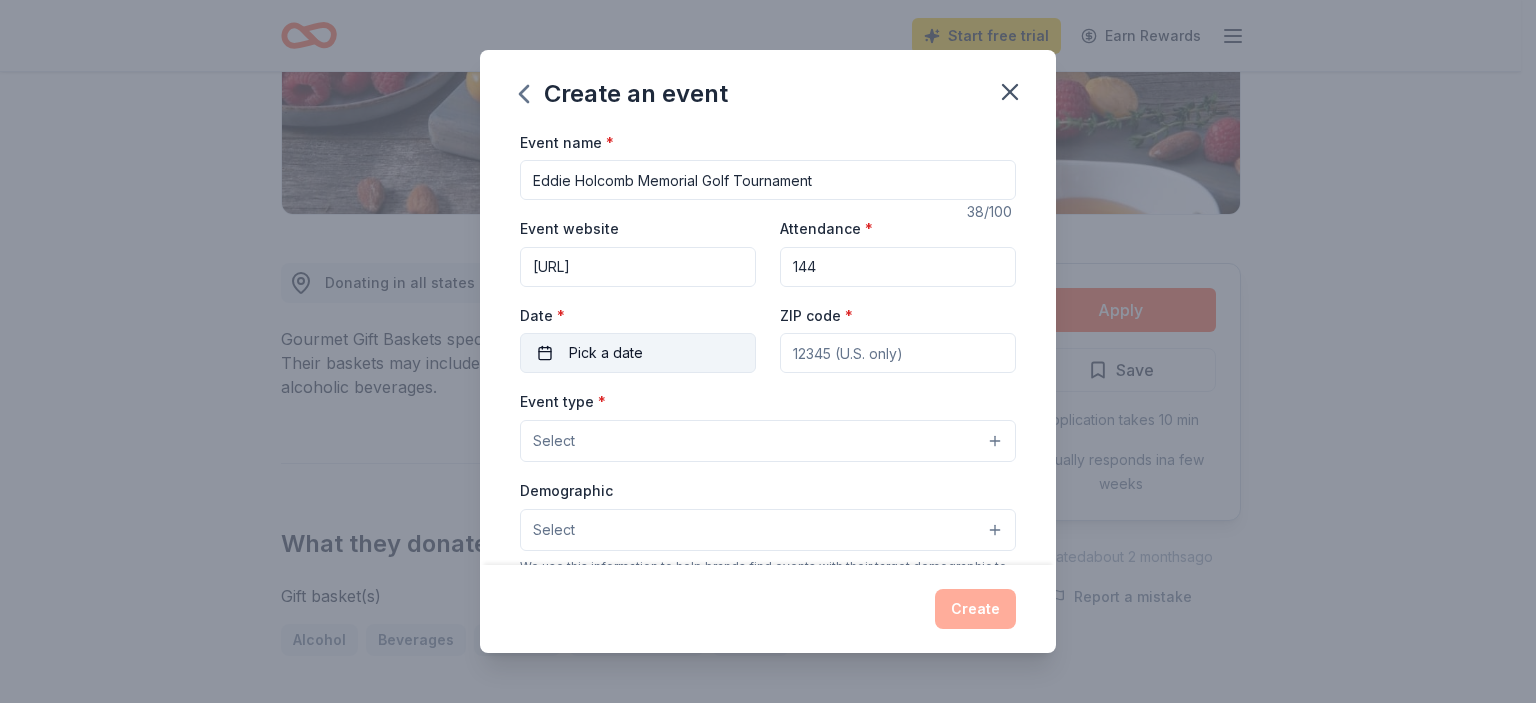 type on "144" 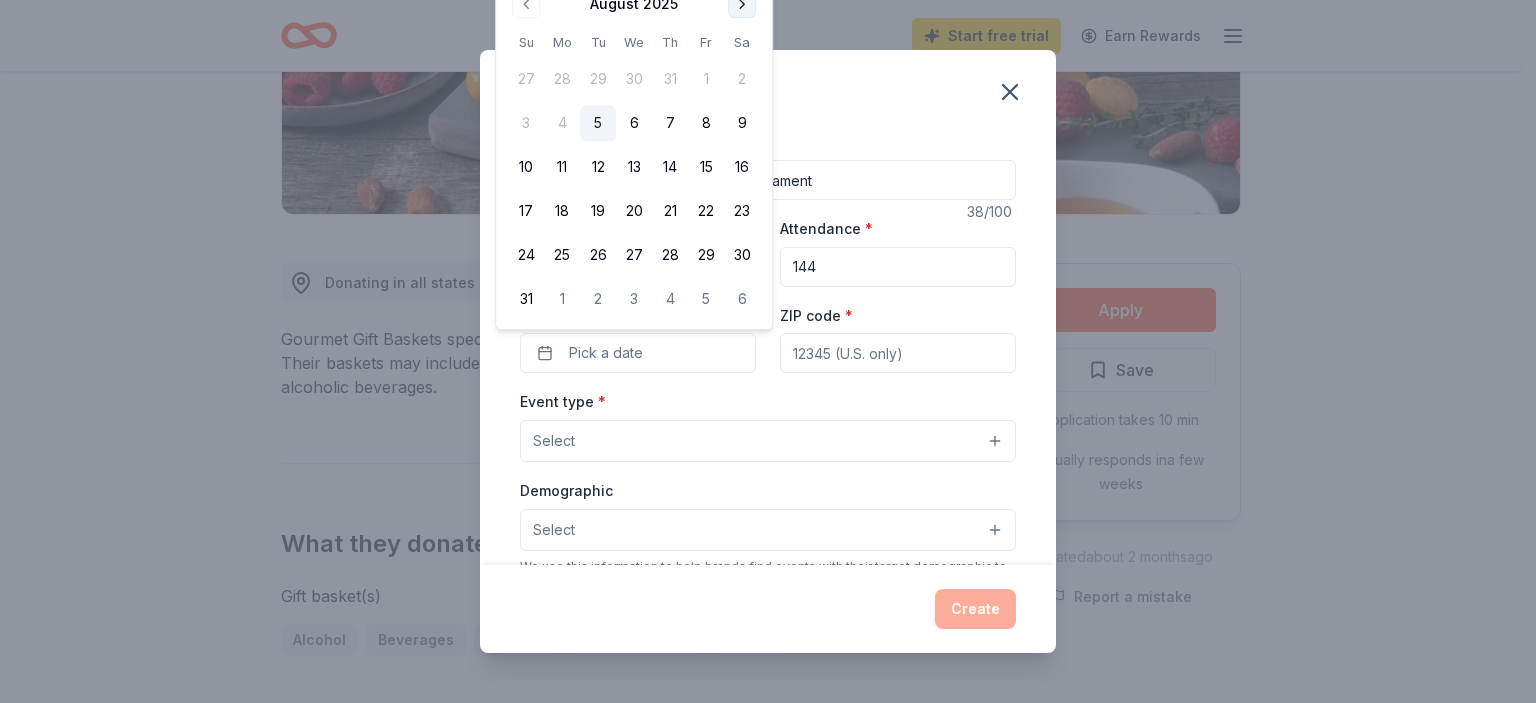 click at bounding box center (742, 4) 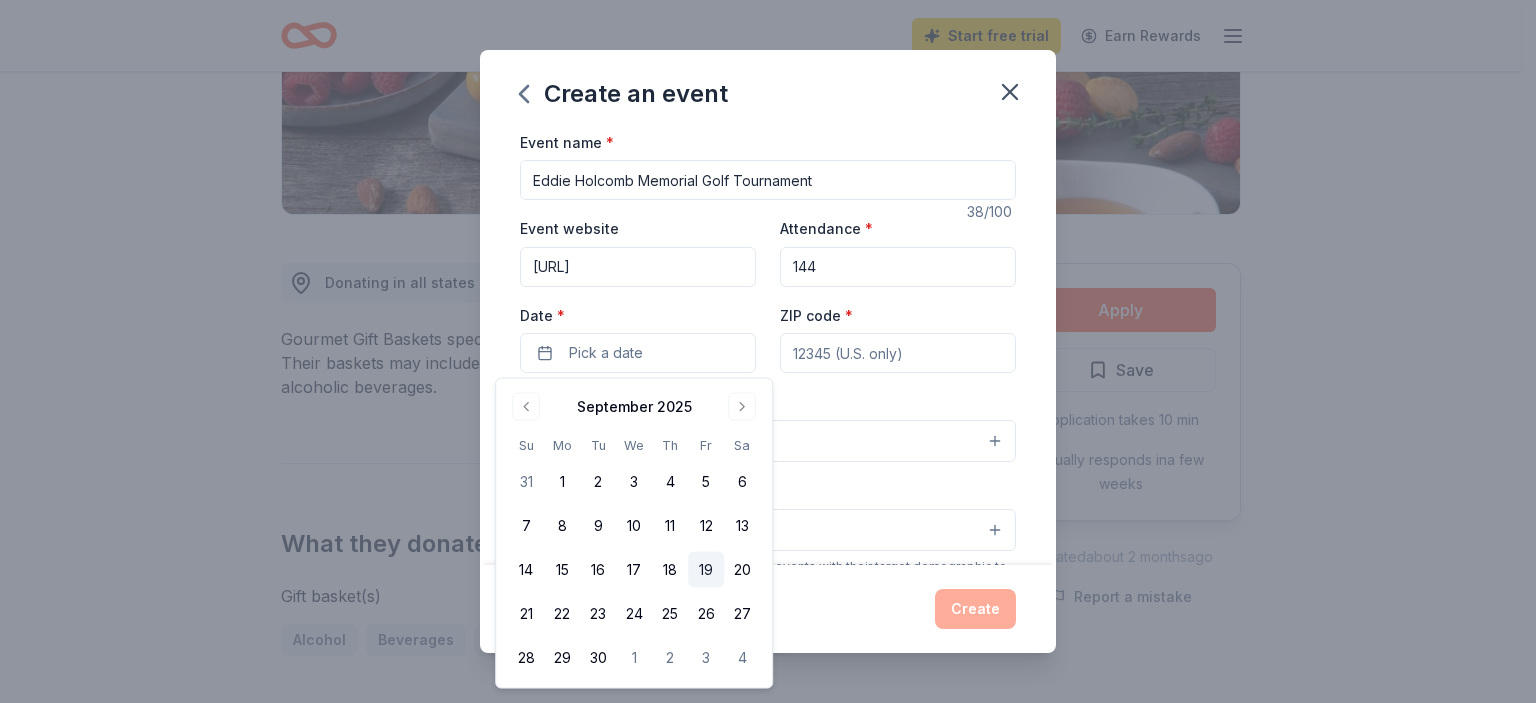 click on "19" at bounding box center (706, 570) 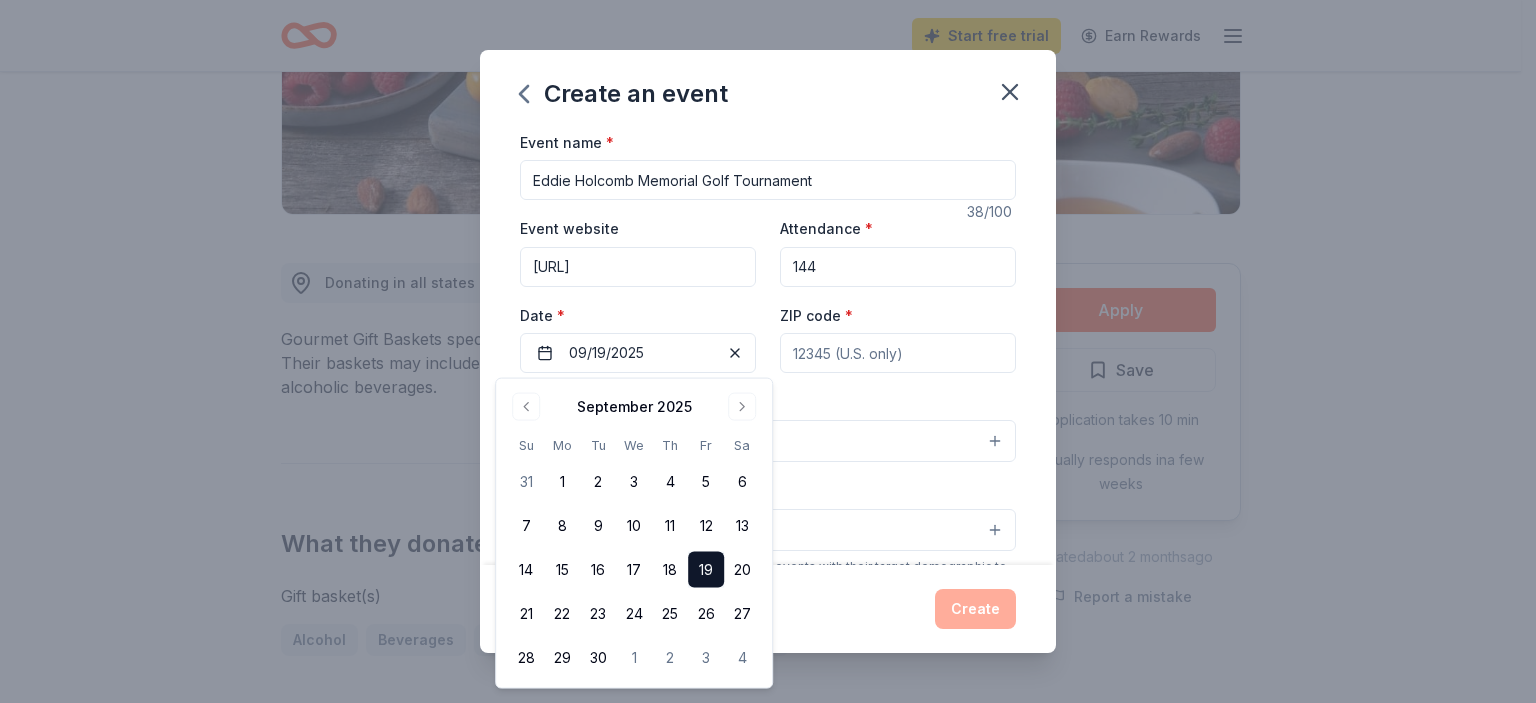 click on "ZIP code *" at bounding box center [898, 353] 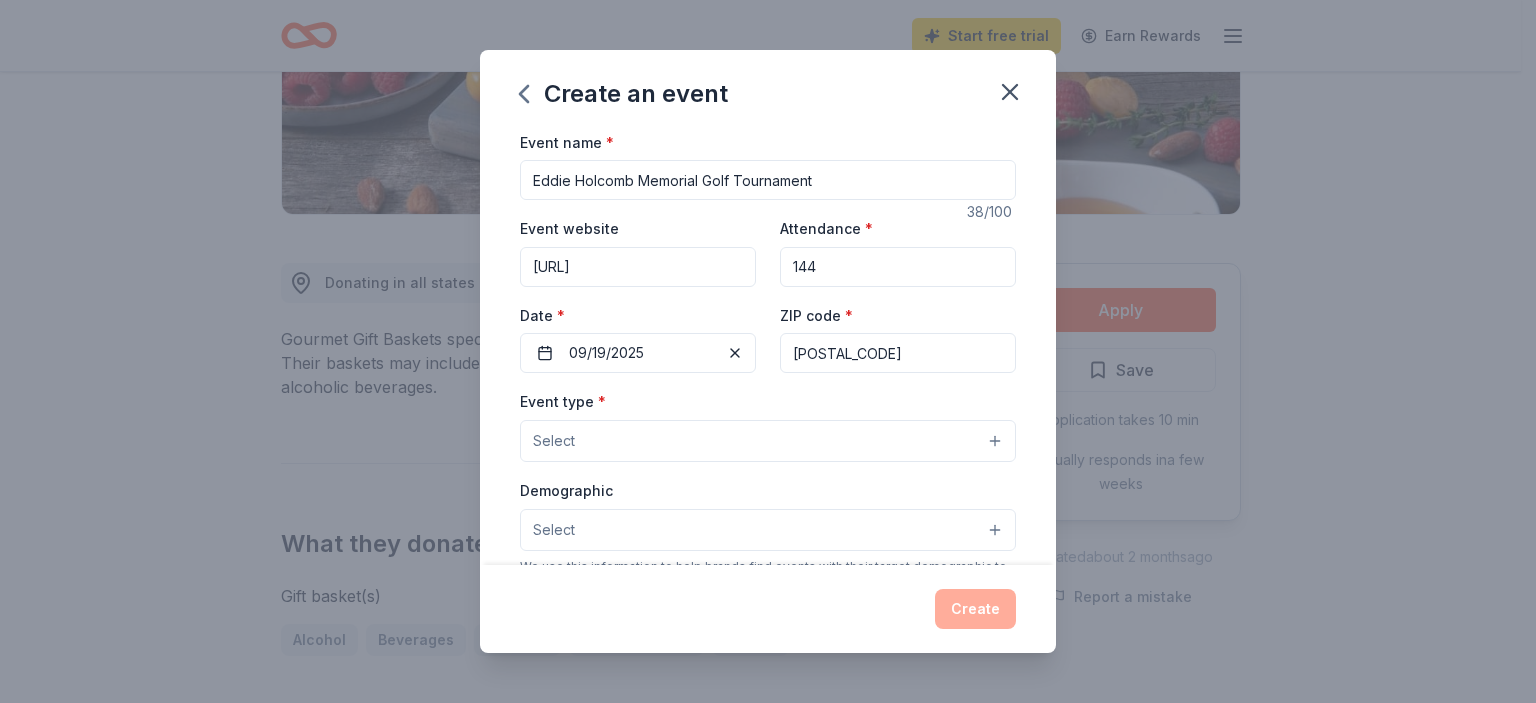 type on "[POSTAL_CODE]" 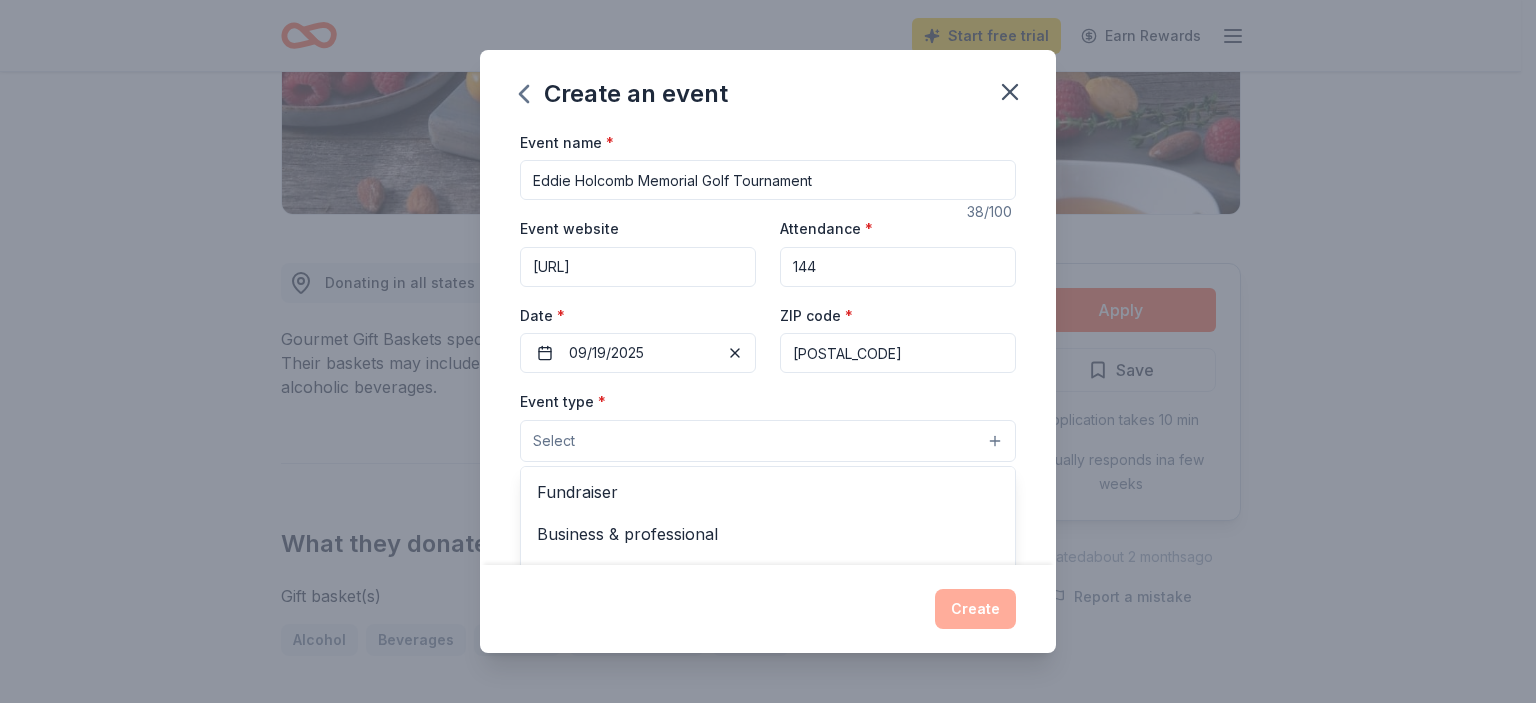 click on "Select" at bounding box center [768, 441] 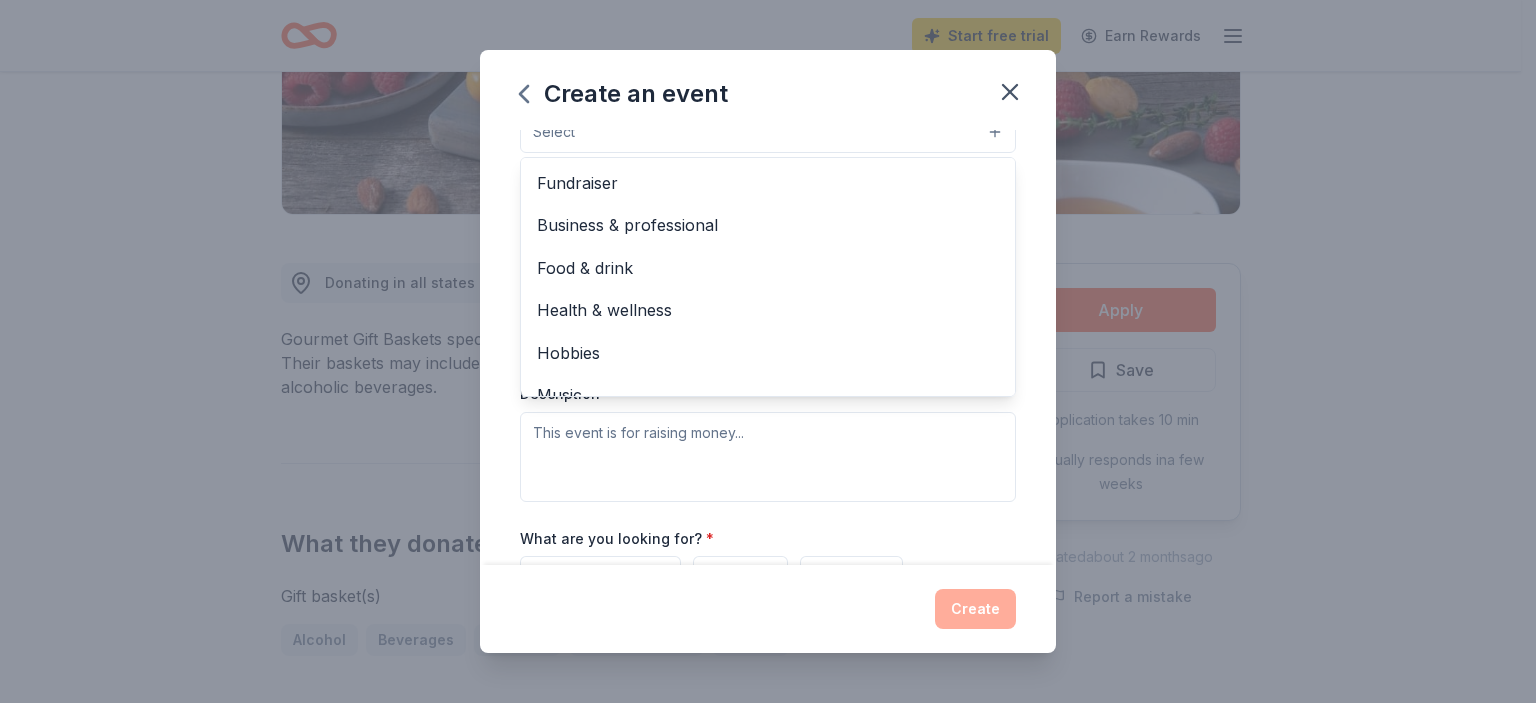 scroll, scrollTop: 304, scrollLeft: 0, axis: vertical 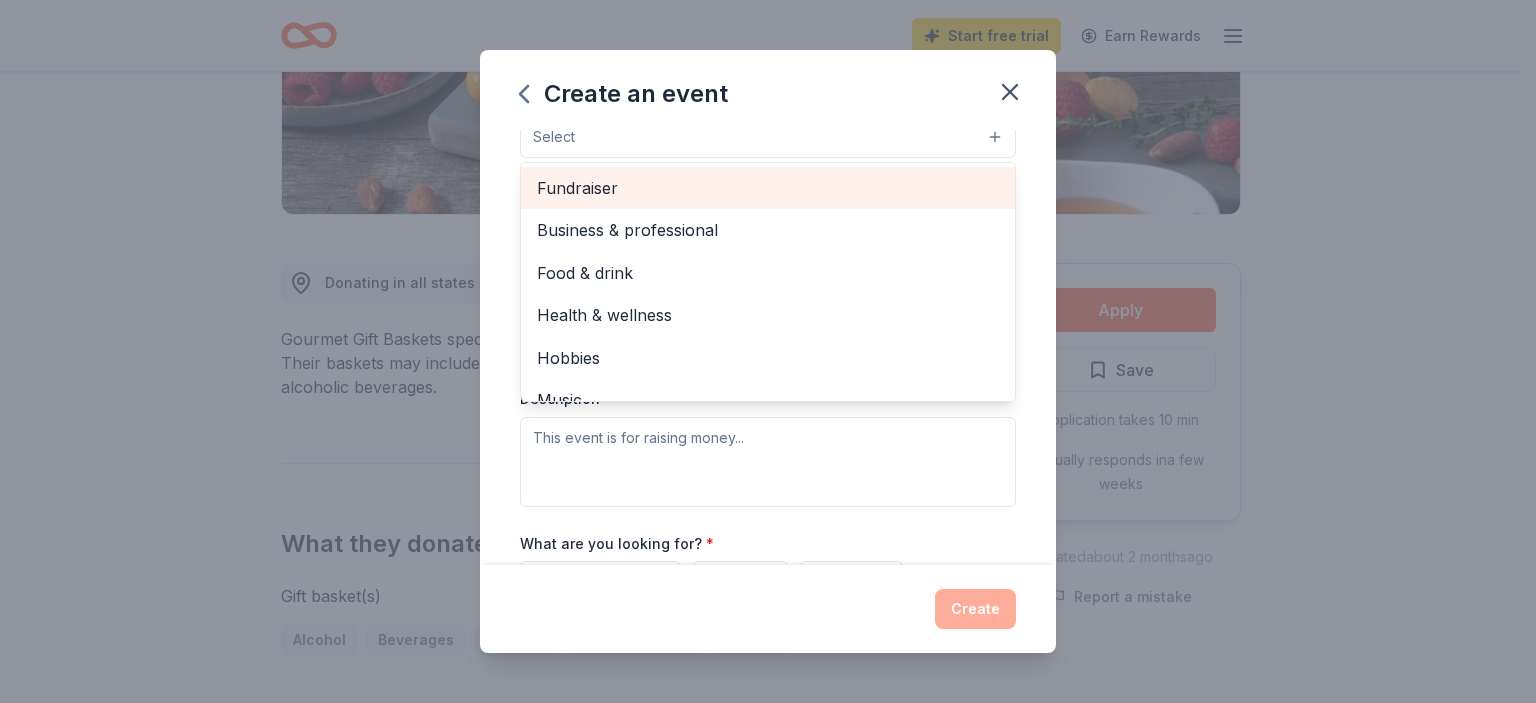 click on "Fundraiser" at bounding box center [768, 188] 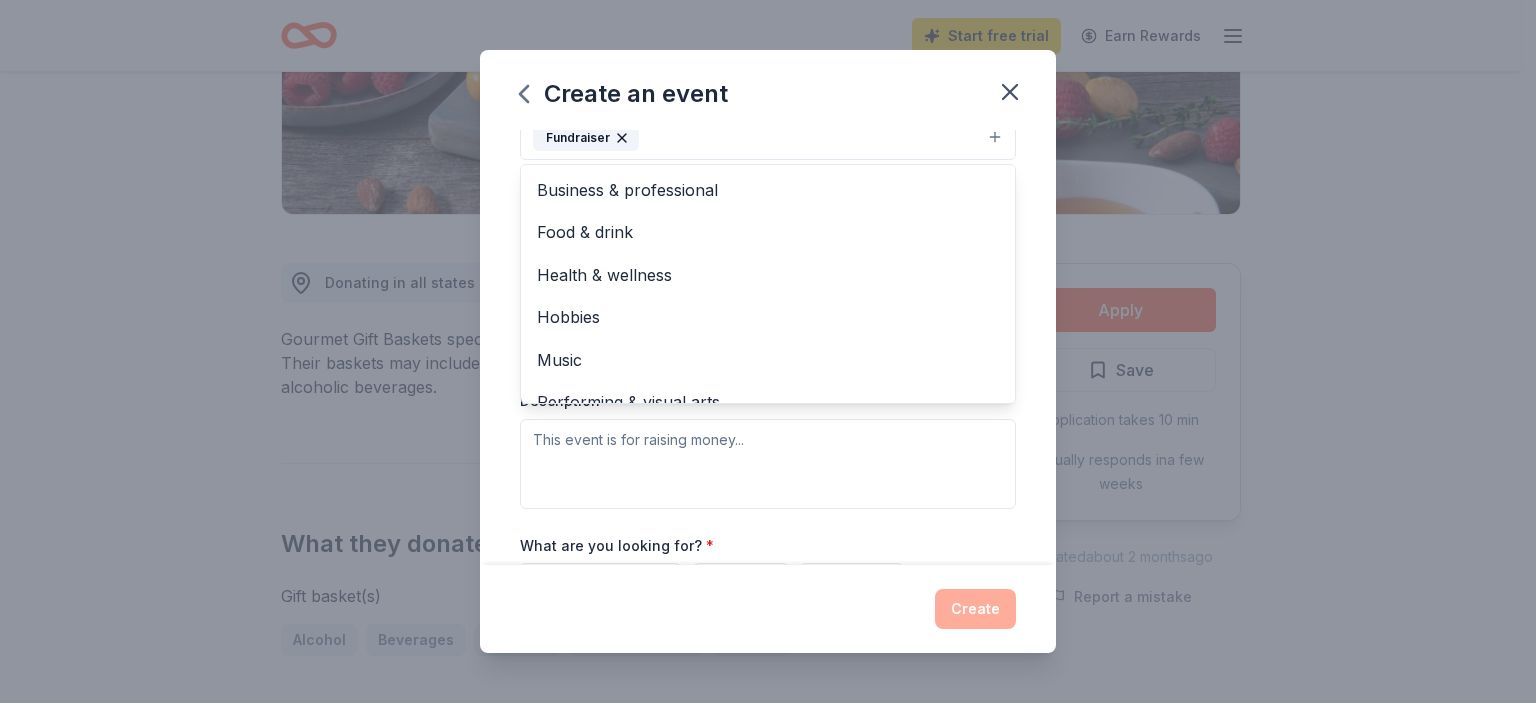 click on "Event name * [FIRST] [LAST] Memorial Golf Tournament [NUMBER] /100 Event website www.nthba.com Attendance * [NUMBER] Date * [DATE] ZIP code * [POSTAL_CODE] Event type * Fundraiser Business & professional Food & drink Health & wellness Hobbies Music Performing & visual arts Demographic Select We use this information to help brands find events with their target demographic to sponsor their products. Mailing address Apt/unit Description What are you looking for? * Auction & raffle Meals Snacks Desserts Alcohol Beverages Send me reminders Email me reminders of donor application deadlines Recurring event" at bounding box center [768, 348] 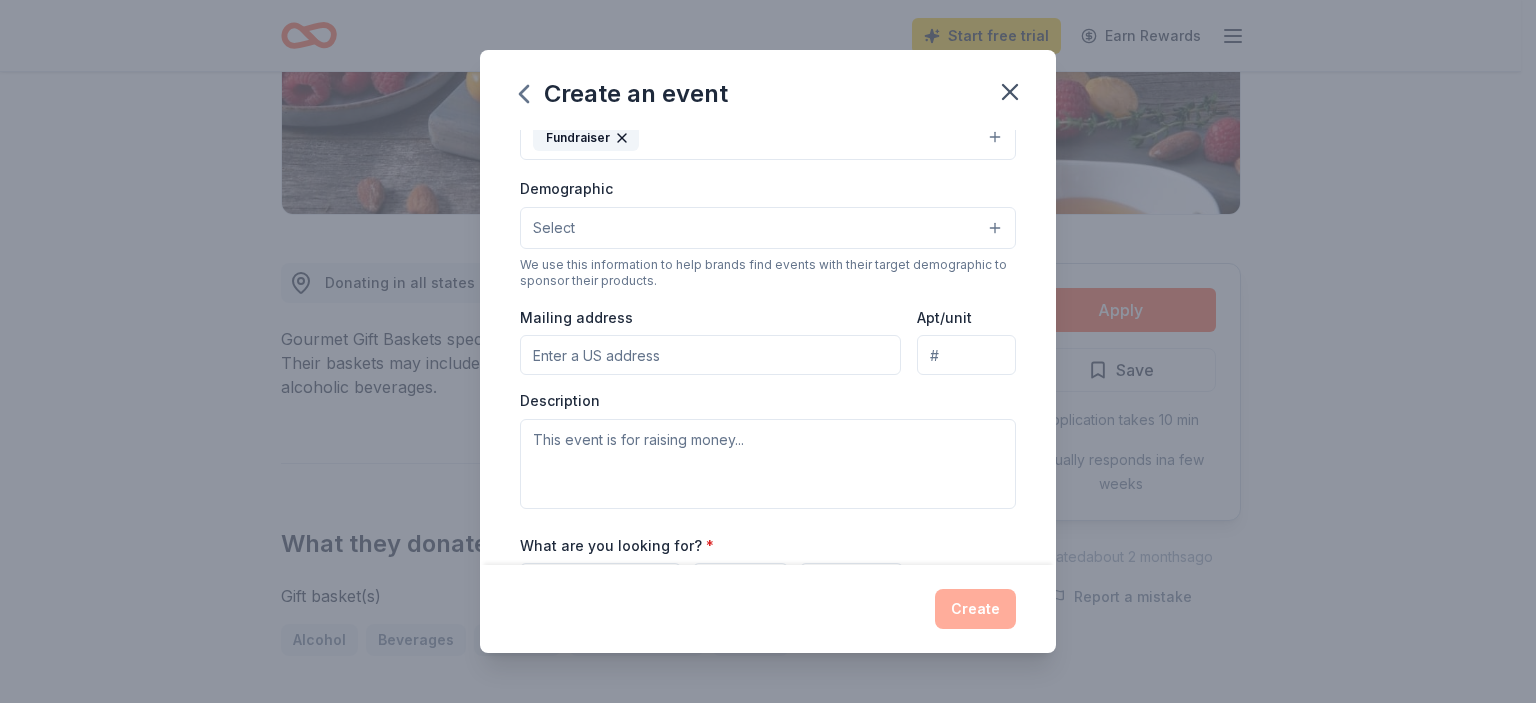 scroll, scrollTop: 291, scrollLeft: 0, axis: vertical 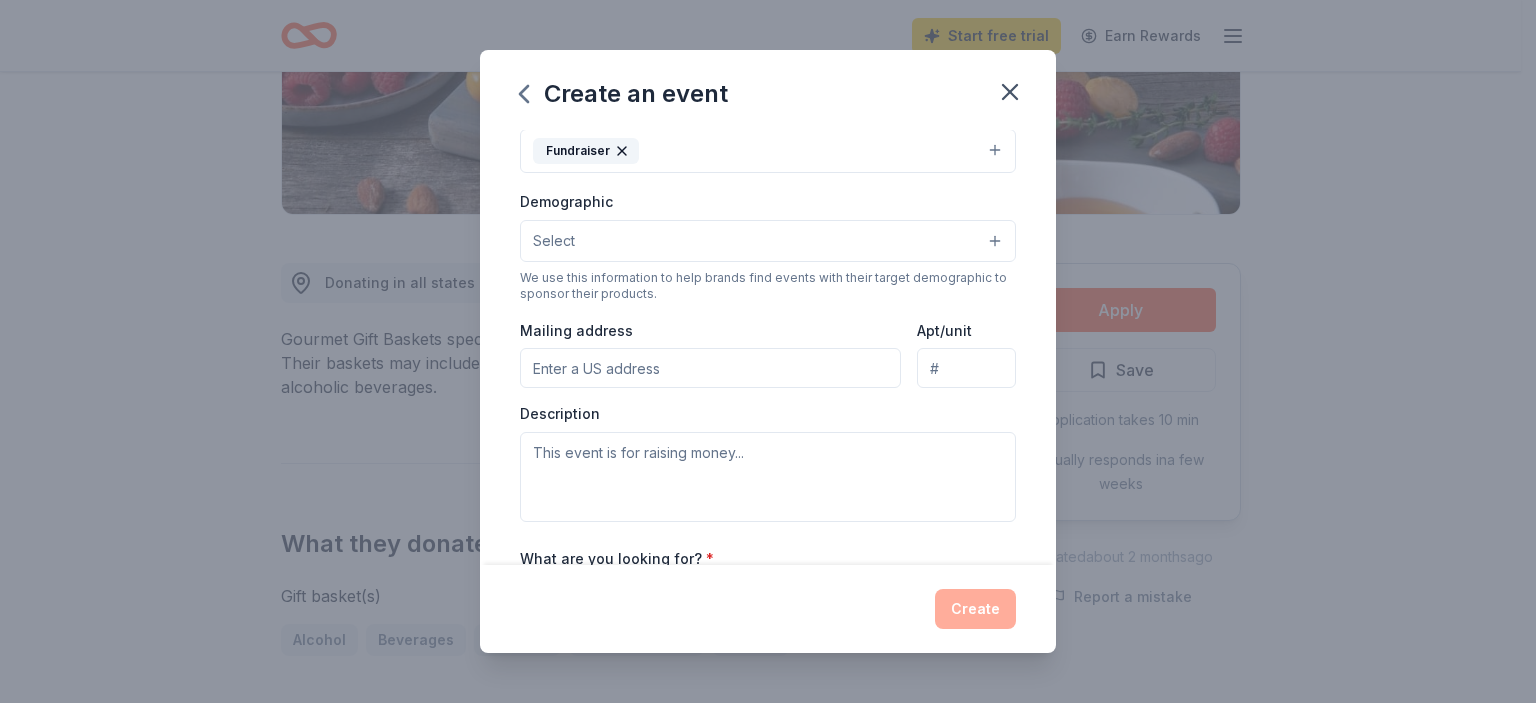 click on "Select" at bounding box center (768, 241) 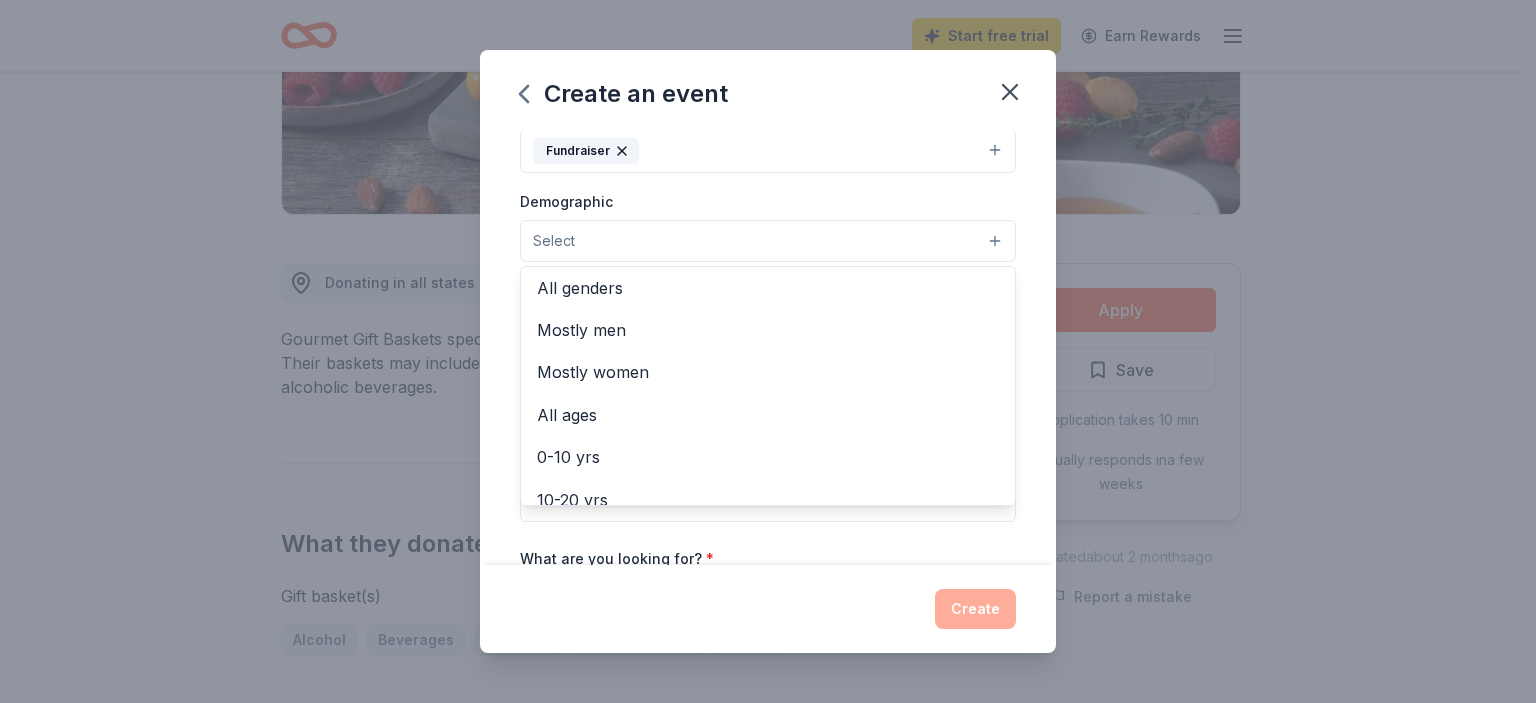 scroll, scrollTop: 2, scrollLeft: 0, axis: vertical 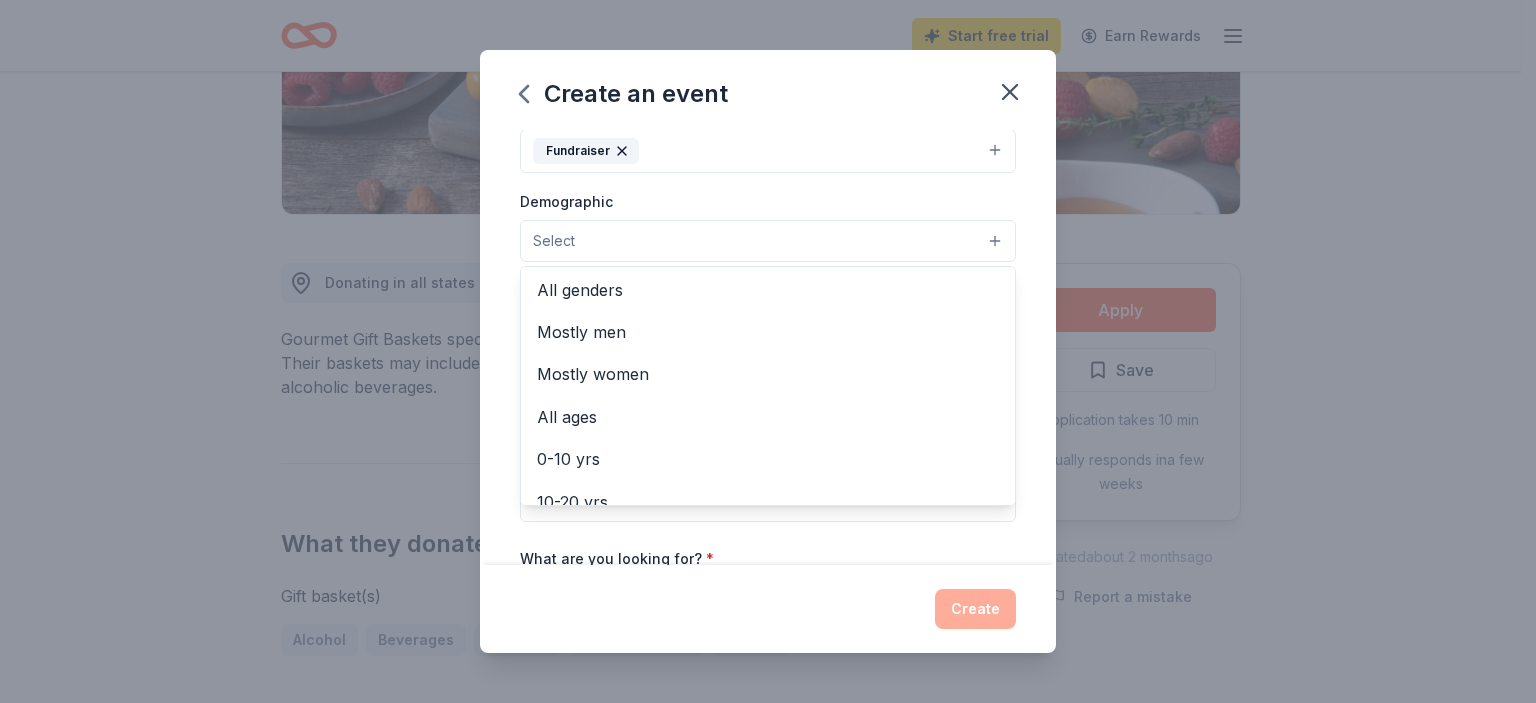 click on "Mostly men" at bounding box center (768, 332) 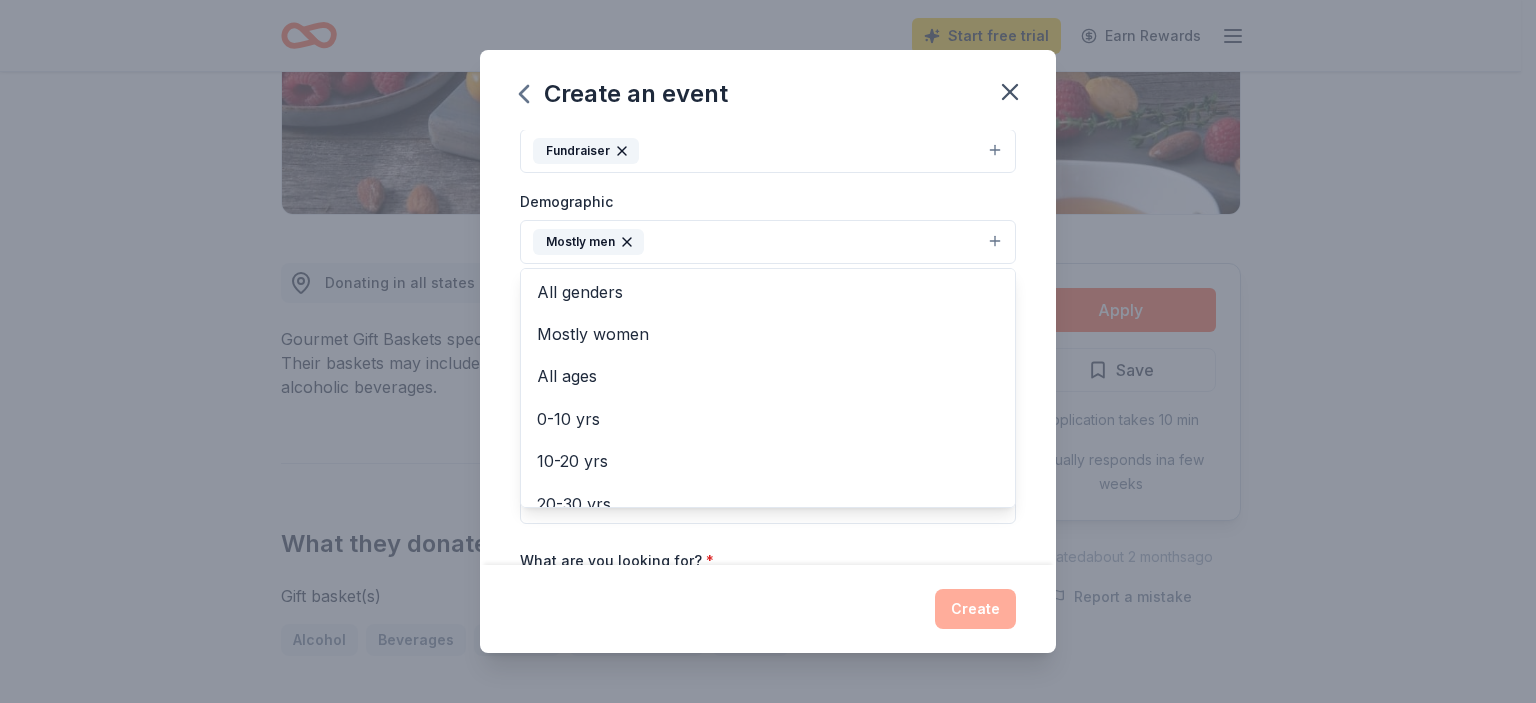 scroll, scrollTop: 0, scrollLeft: 0, axis: both 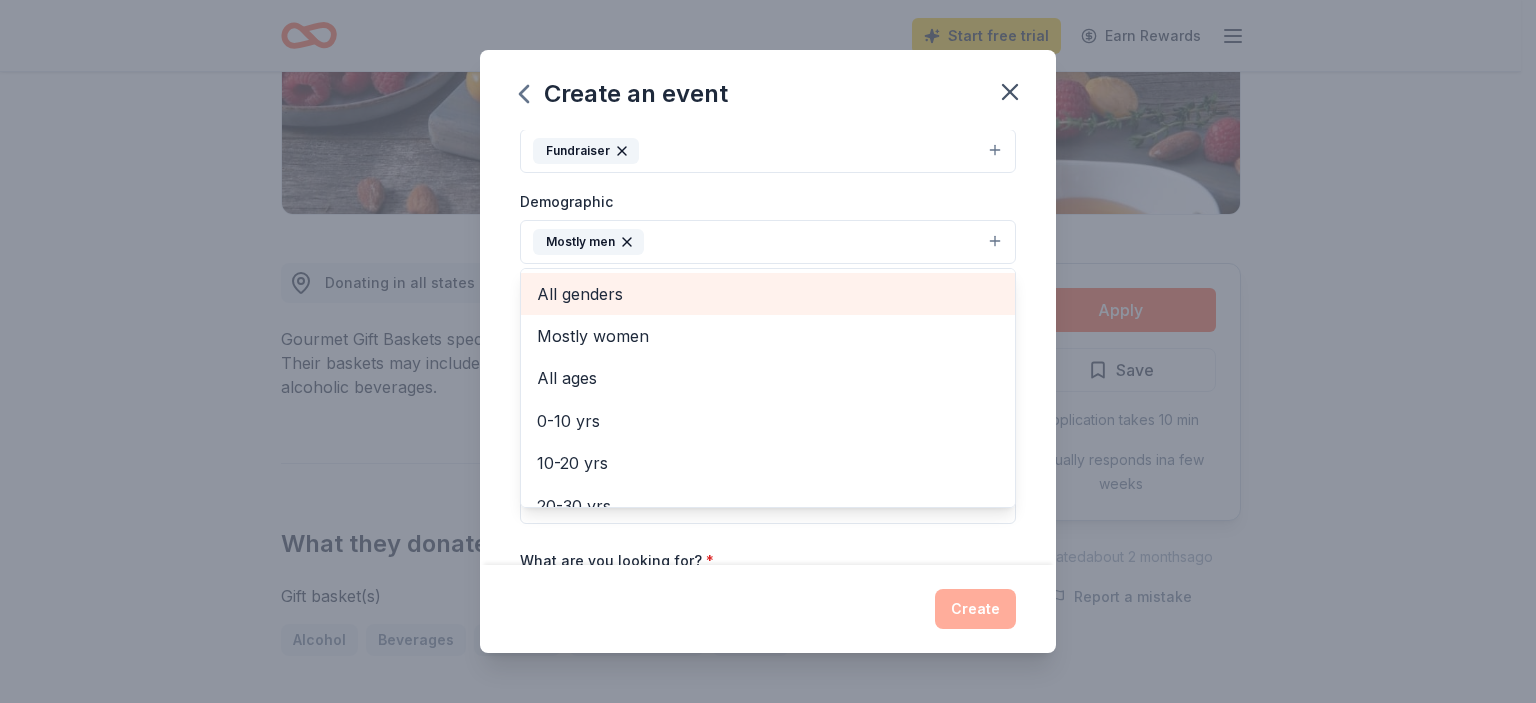 click on "All genders" at bounding box center (768, 294) 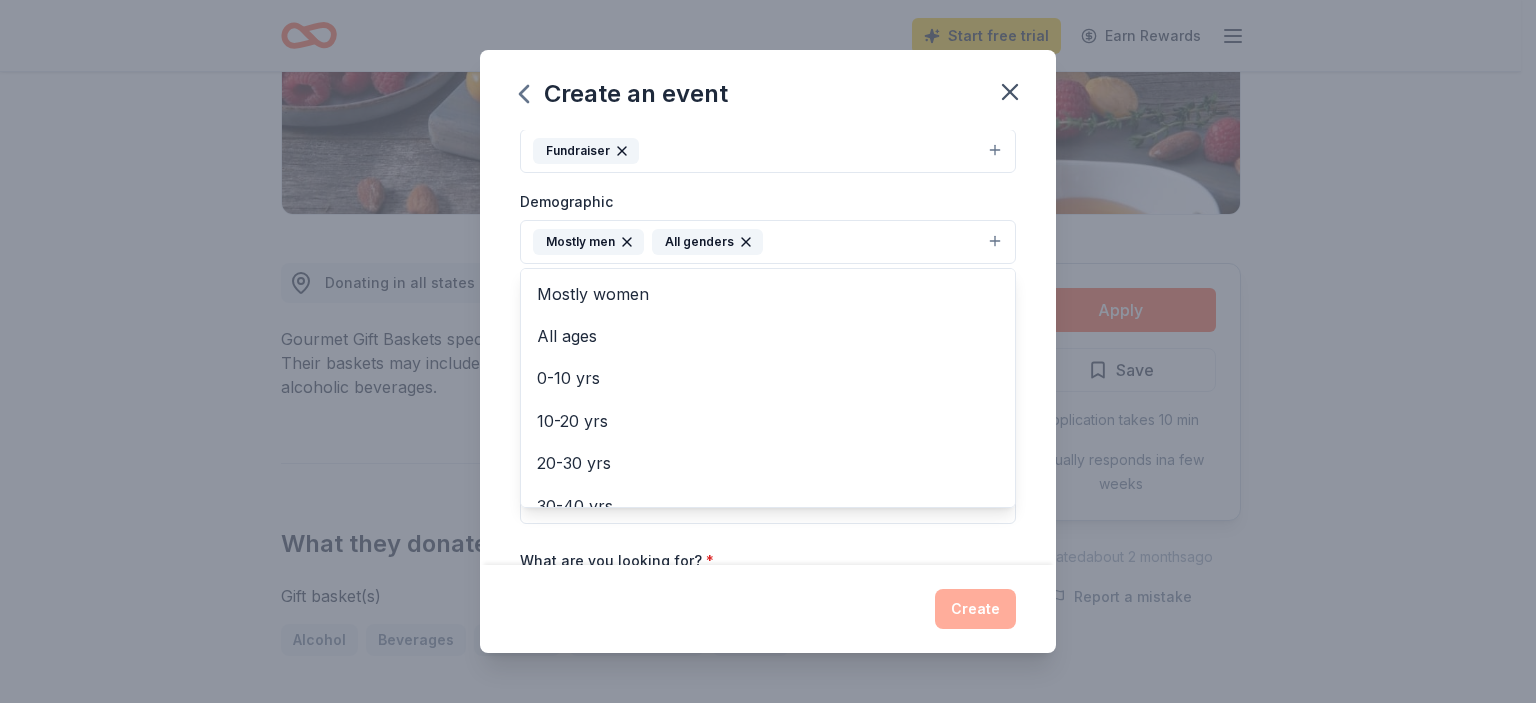 click on "Event name * Eddie Holcomb Memorial Golf Tournament 38 /100 Event website www.nthba.com Attendance * 144 Date * 09/19/2025 ZIP code * [ZIP] Event type * Fundraiser Demographic Mostly men All genders Mostly women All ages 0-10 yrs 10-20 yrs 20-30 yrs 30-40 yrs 40-50 yrs 50-60 yrs 60-70 yrs 70-80 yrs 80+ yrs We use this information to help brands find events with their target demographic to sponsor their products. Mailing address Apt/unit Description What are you looking for? * Auction & raffle Meals Snacks Desserts Alcohol Beverages Send me reminders Email me reminders of donor application deadlines Recurring event" at bounding box center [768, 348] 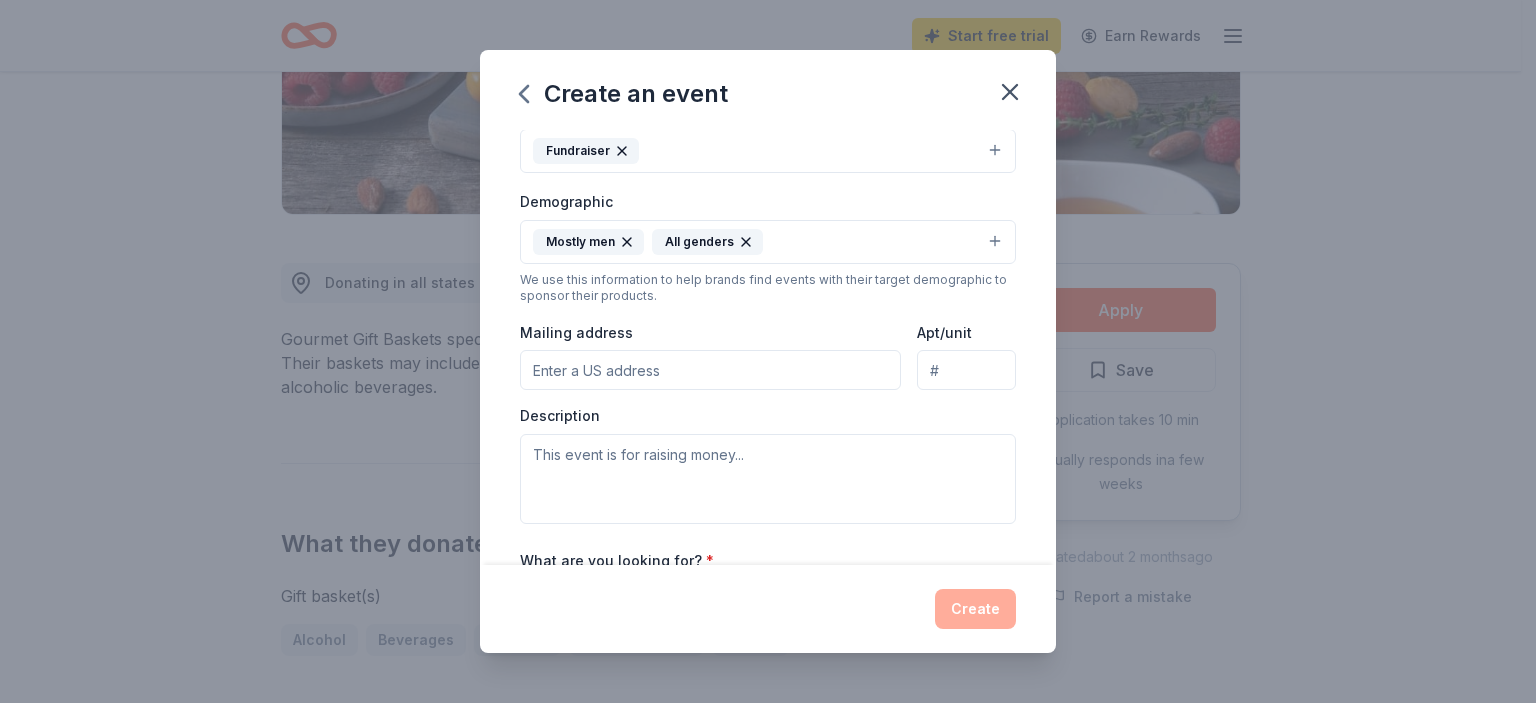 click on "Mailing address" at bounding box center (710, 370) 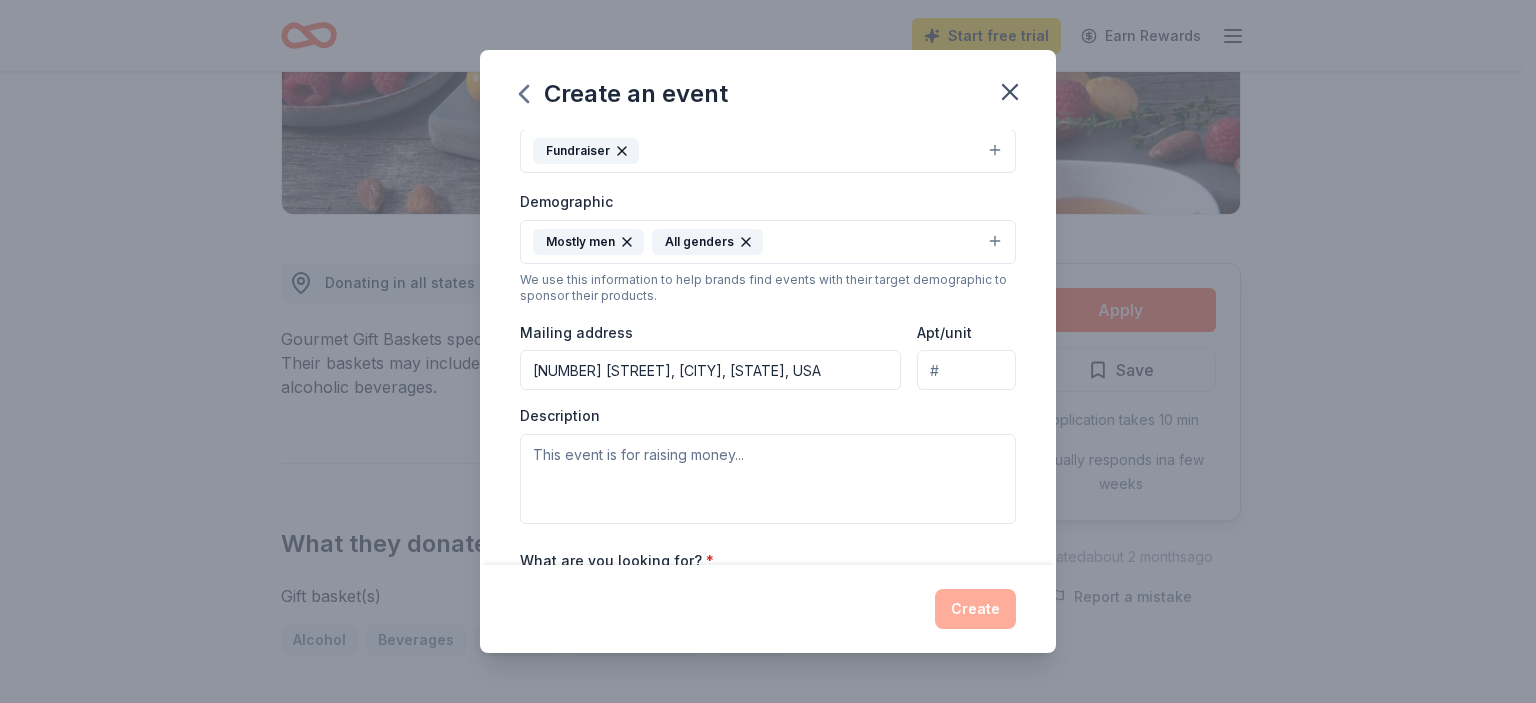 type on "[NUMBER] [STREET], [CITY], [STATE], [POSTAL_CODE]" 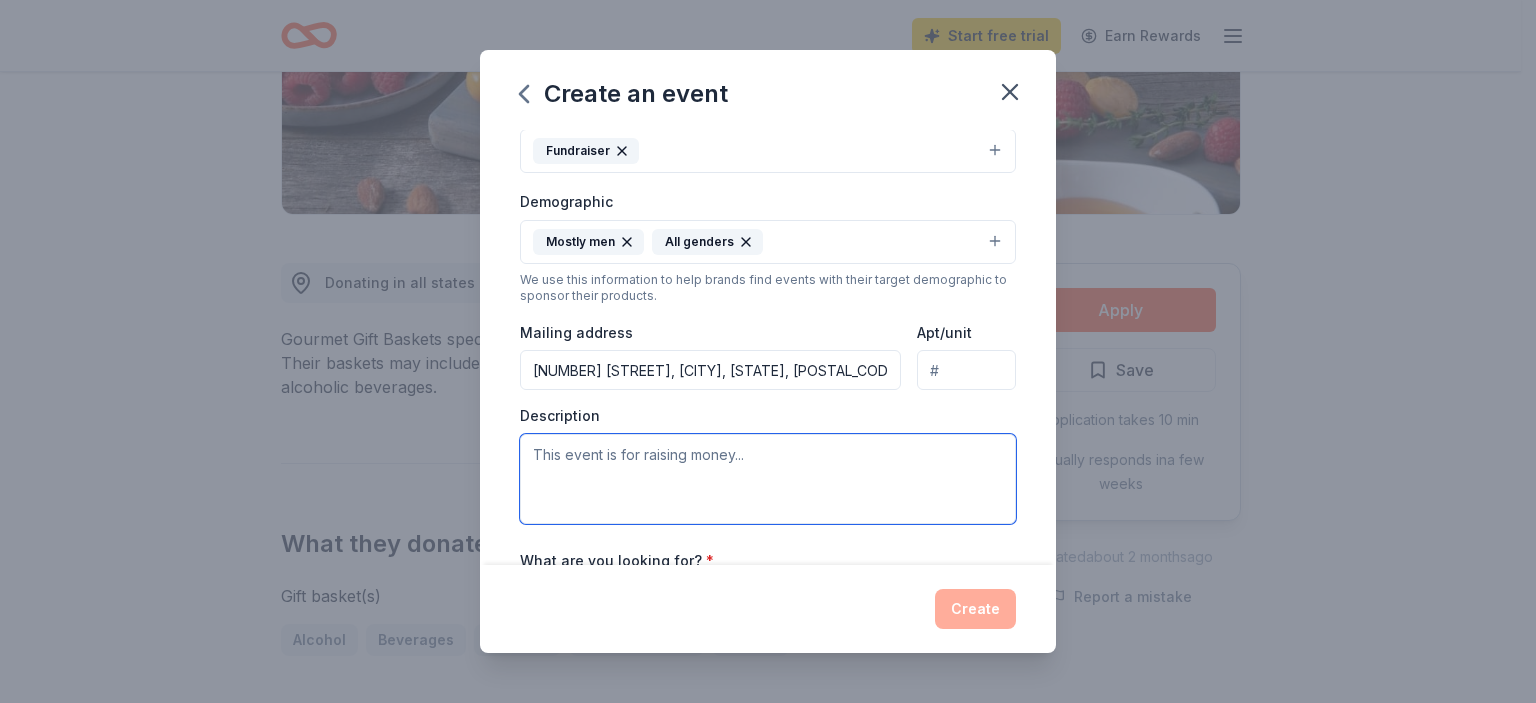 click at bounding box center (768, 479) 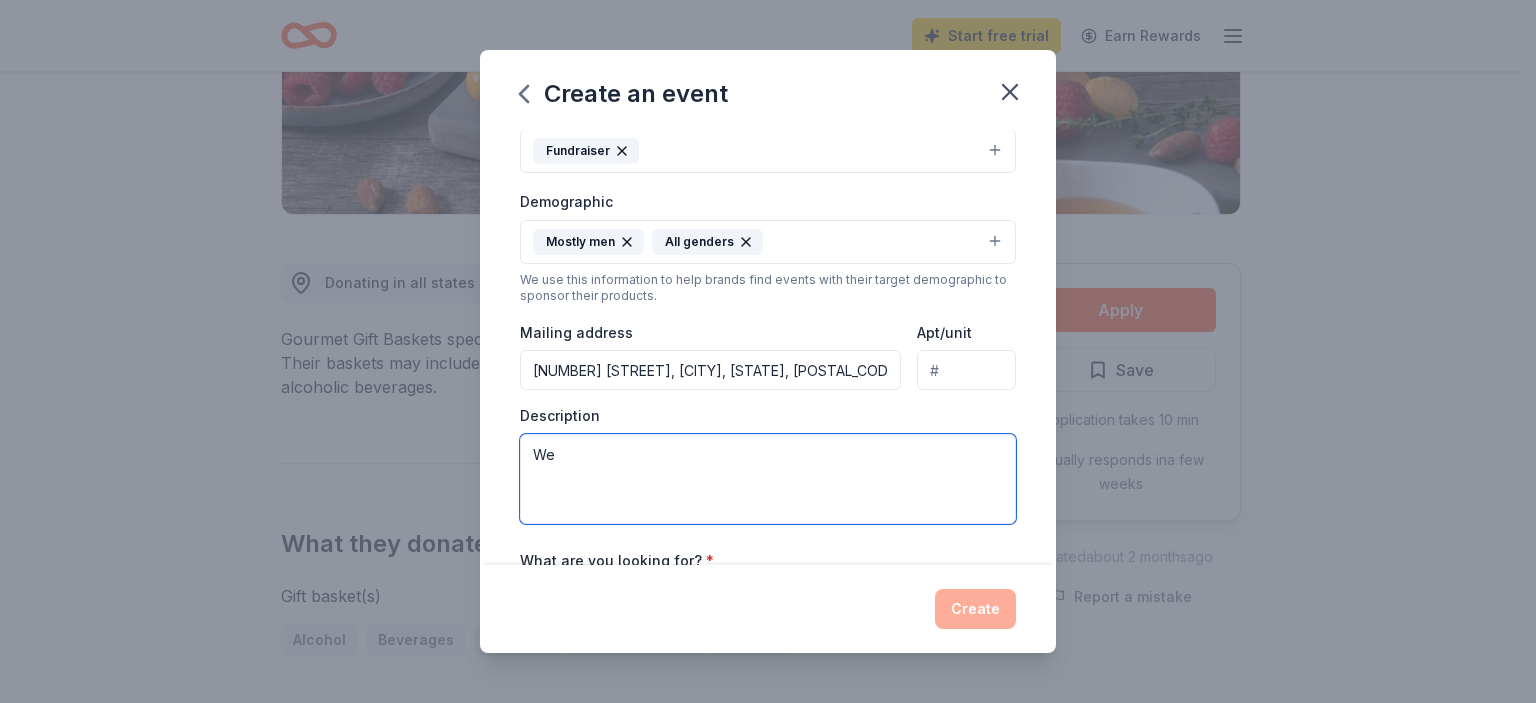 type on "W" 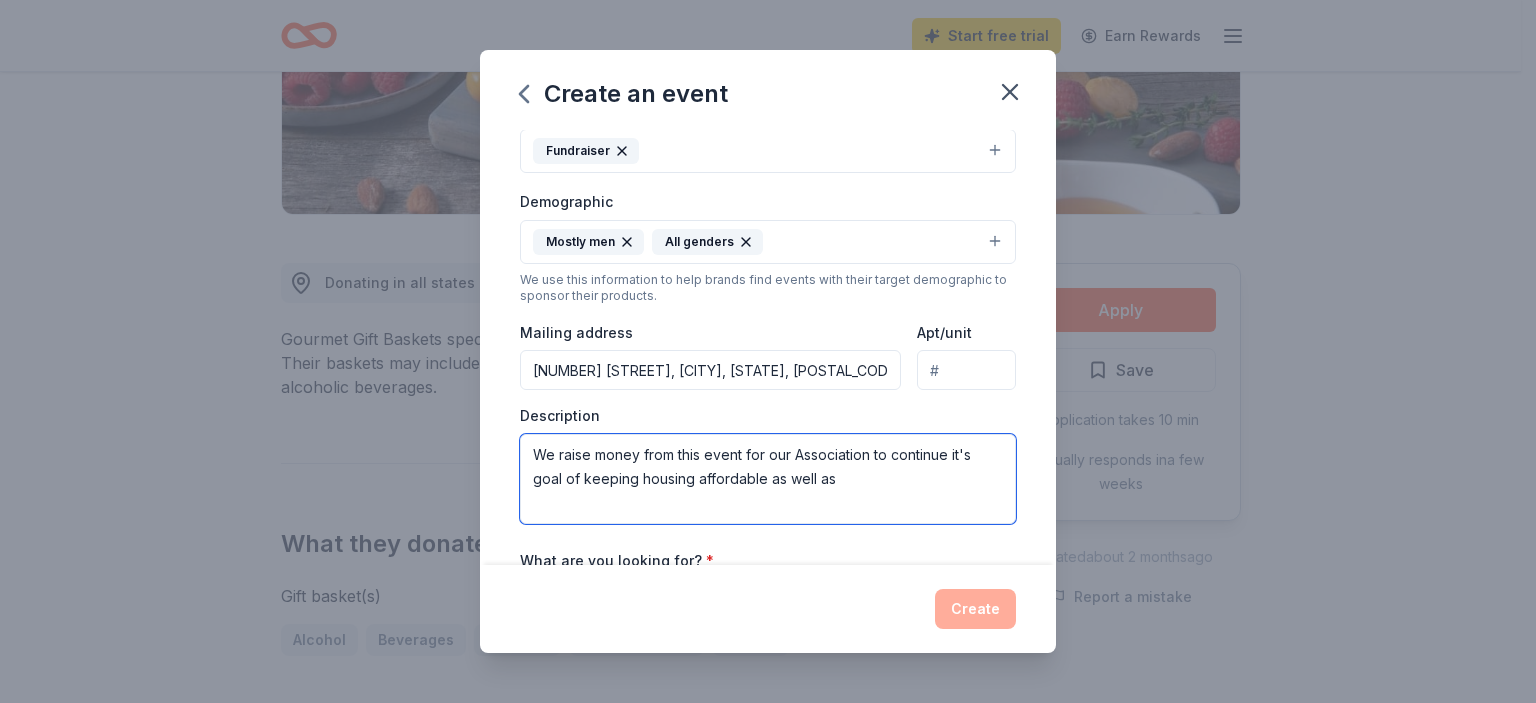 drag, startPoint x: 777, startPoint y: 475, endPoint x: 836, endPoint y: 479, distance: 59.135437 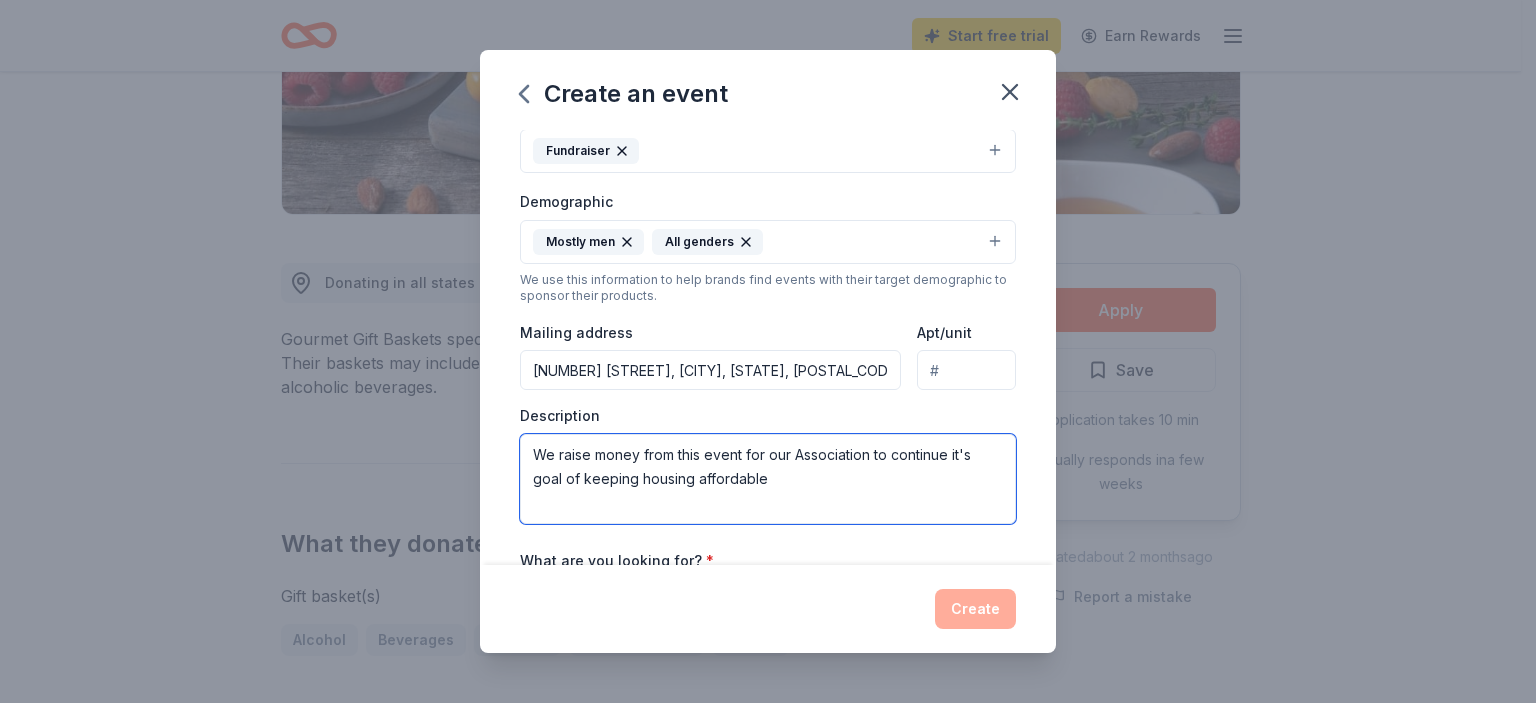 click on "We raise money from this event for our Association to continue it's goal of keeping housing affordable" at bounding box center [768, 479] 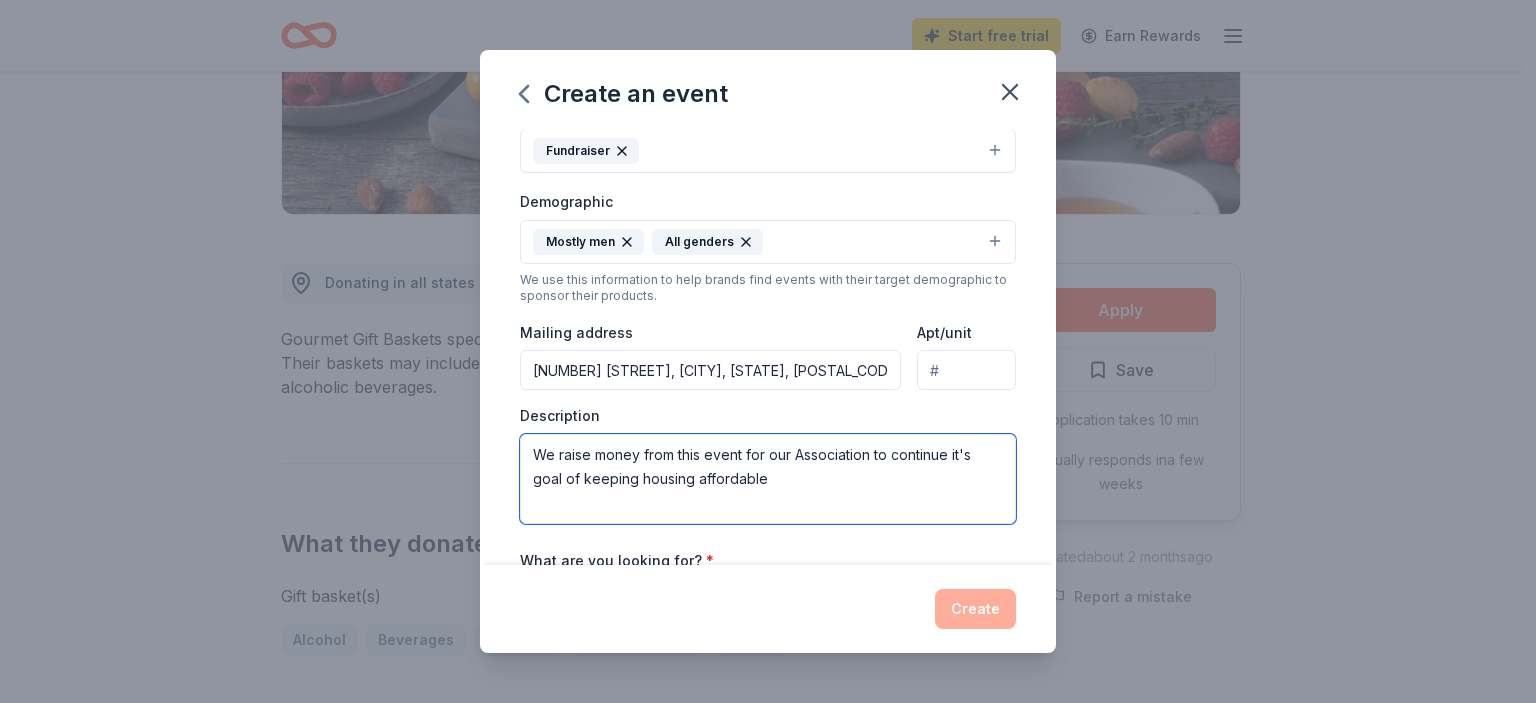 paste on "as well as" 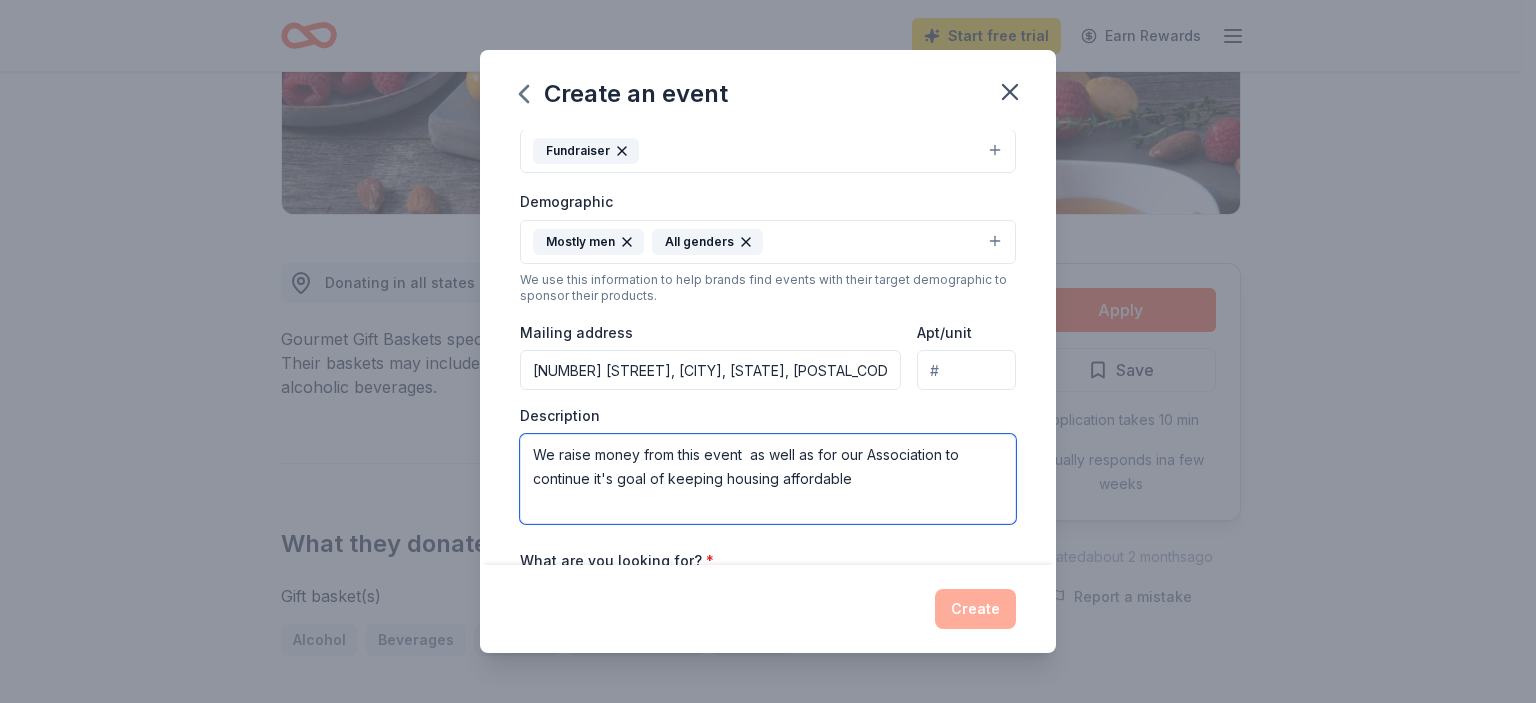 click on "We raise money from this event  as well as for our Association to continue it's goal of keeping housing affordable" at bounding box center (768, 479) 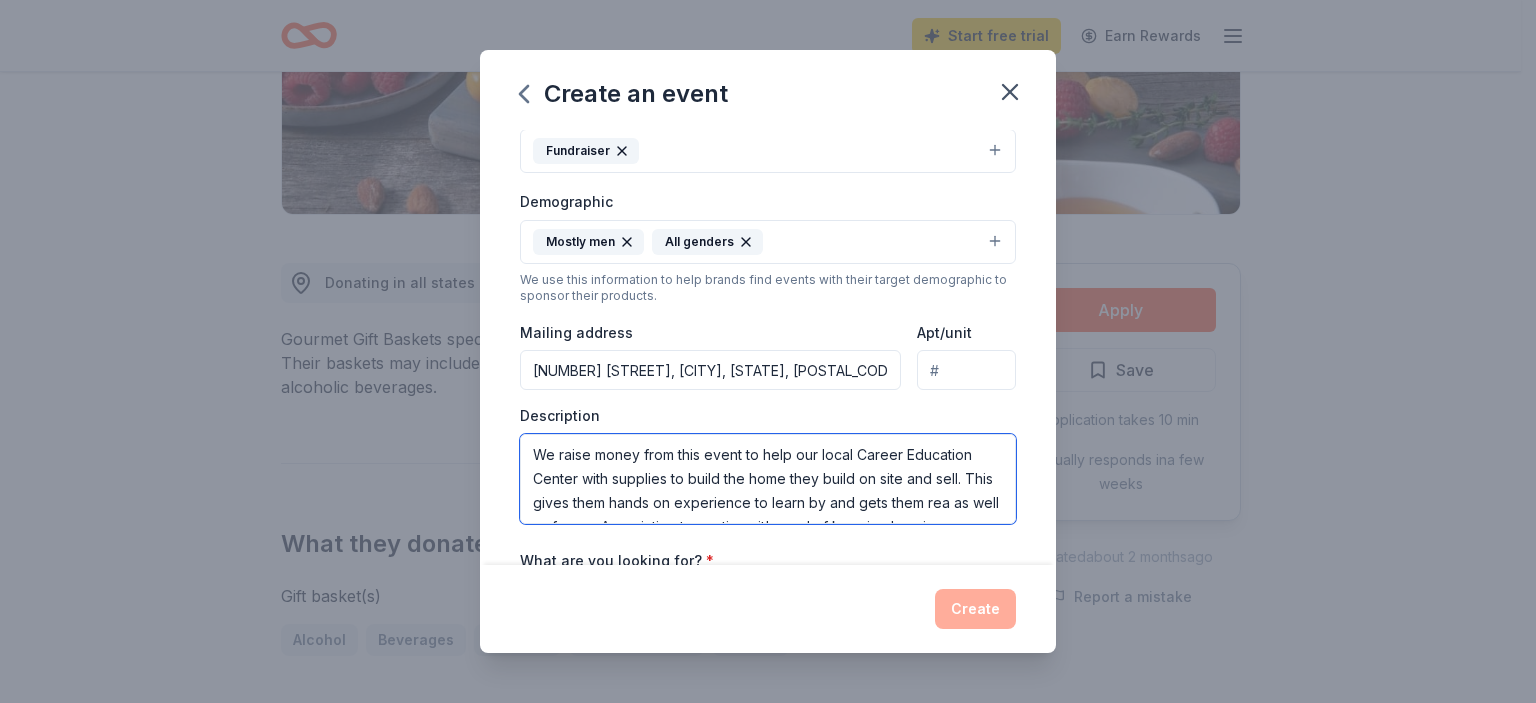 scroll, scrollTop: 12, scrollLeft: 0, axis: vertical 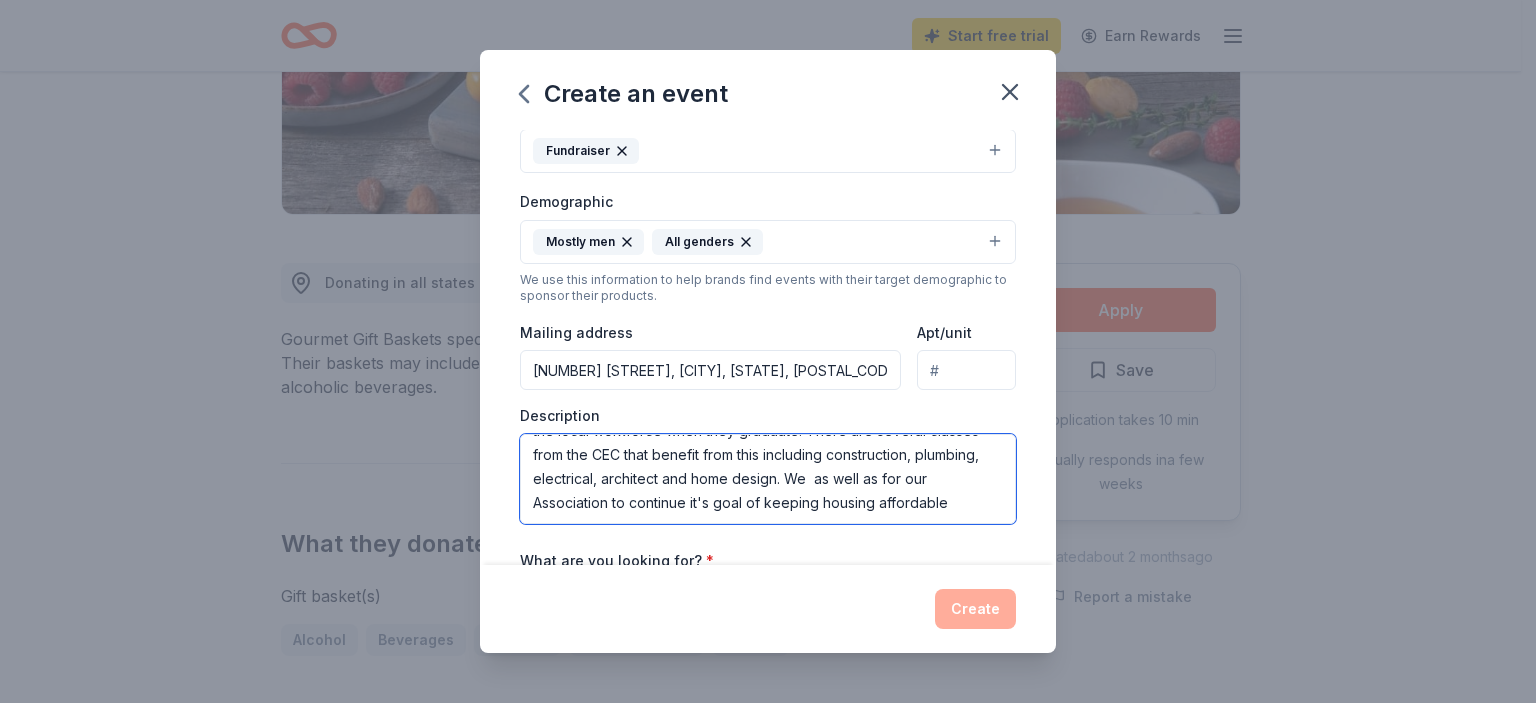 drag, startPoint x: 532, startPoint y: 473, endPoint x: 595, endPoint y: 475, distance: 63.03174 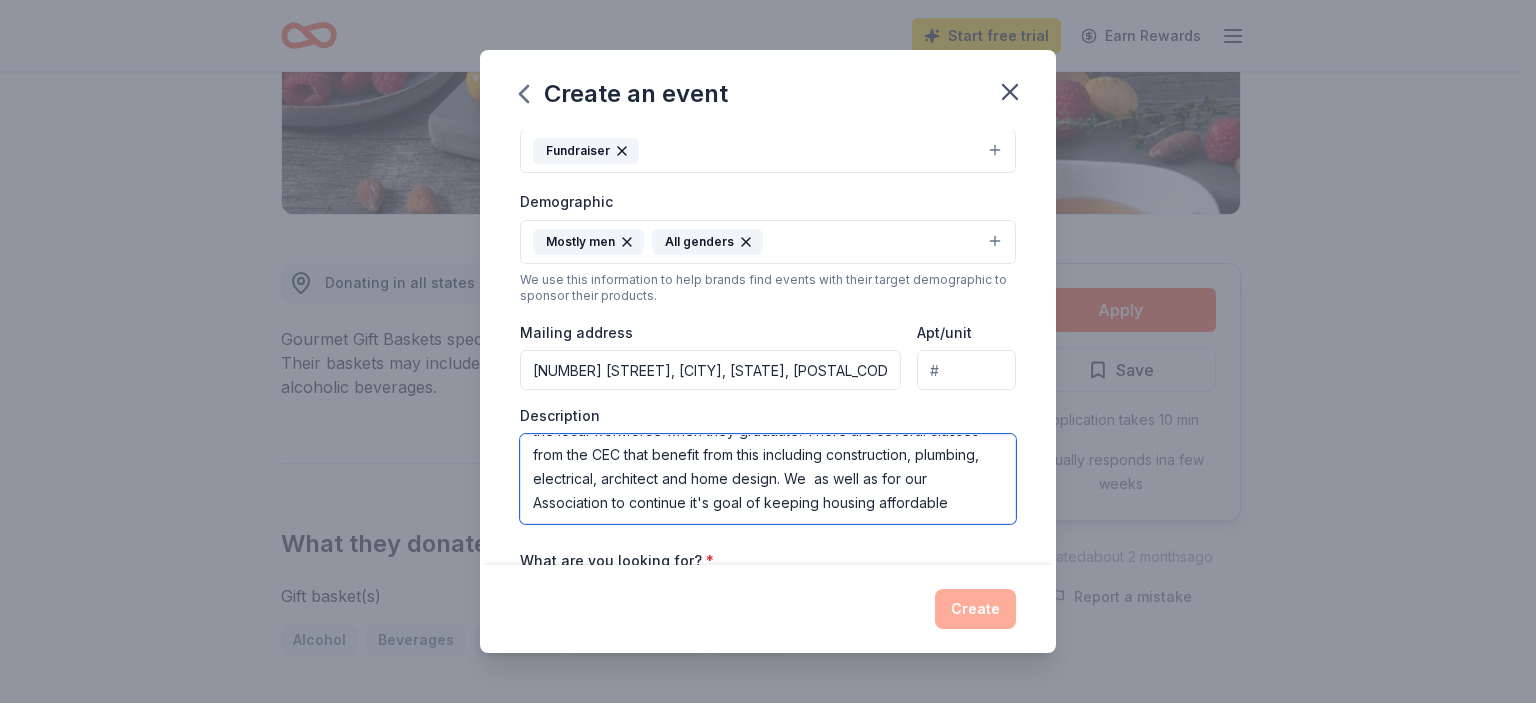 click on "We raise money from this event to help our local Career Education Center with supplies to build the home they build on site and sell.  This gives them hands on experience to learn by and gets them ready for the local workforce when they graduate. There are several classes from the CEC that benefit from this including construction, plumbing, electrical, architect and home design. We  as well as for our Association to continue it's goal of keeping housing affordable" at bounding box center (768, 479) 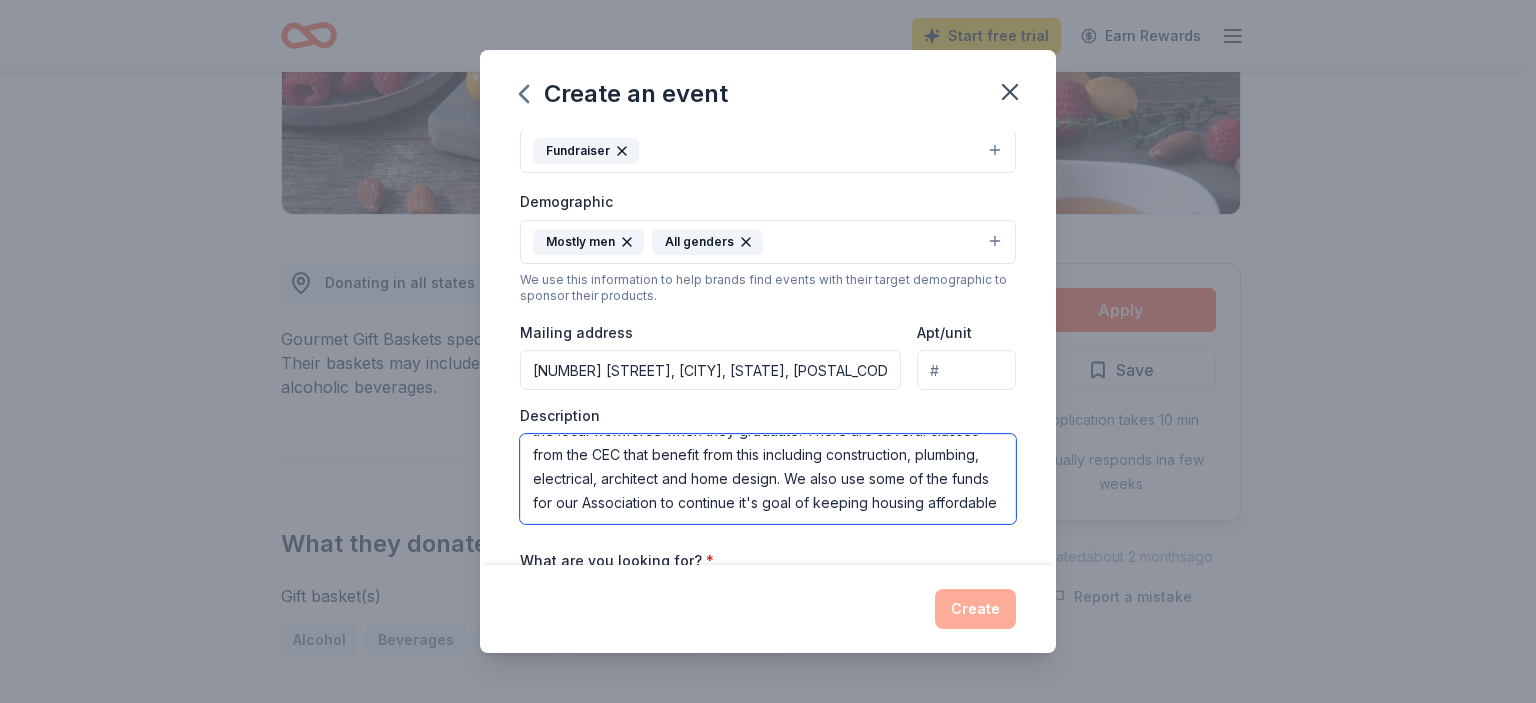 type on "We raise money from this event to help our local Career Education Center with supplies to build the home they build on site and sell. This gives them hands on experience to learn by and gets them ready for the local workforce when they graduate. There are several classes from the CEC that benefit from this including construction, plumbing, electrical, architect and home design. We also use some of the funds for our Association to continue it's goal of keeping housing affordable" 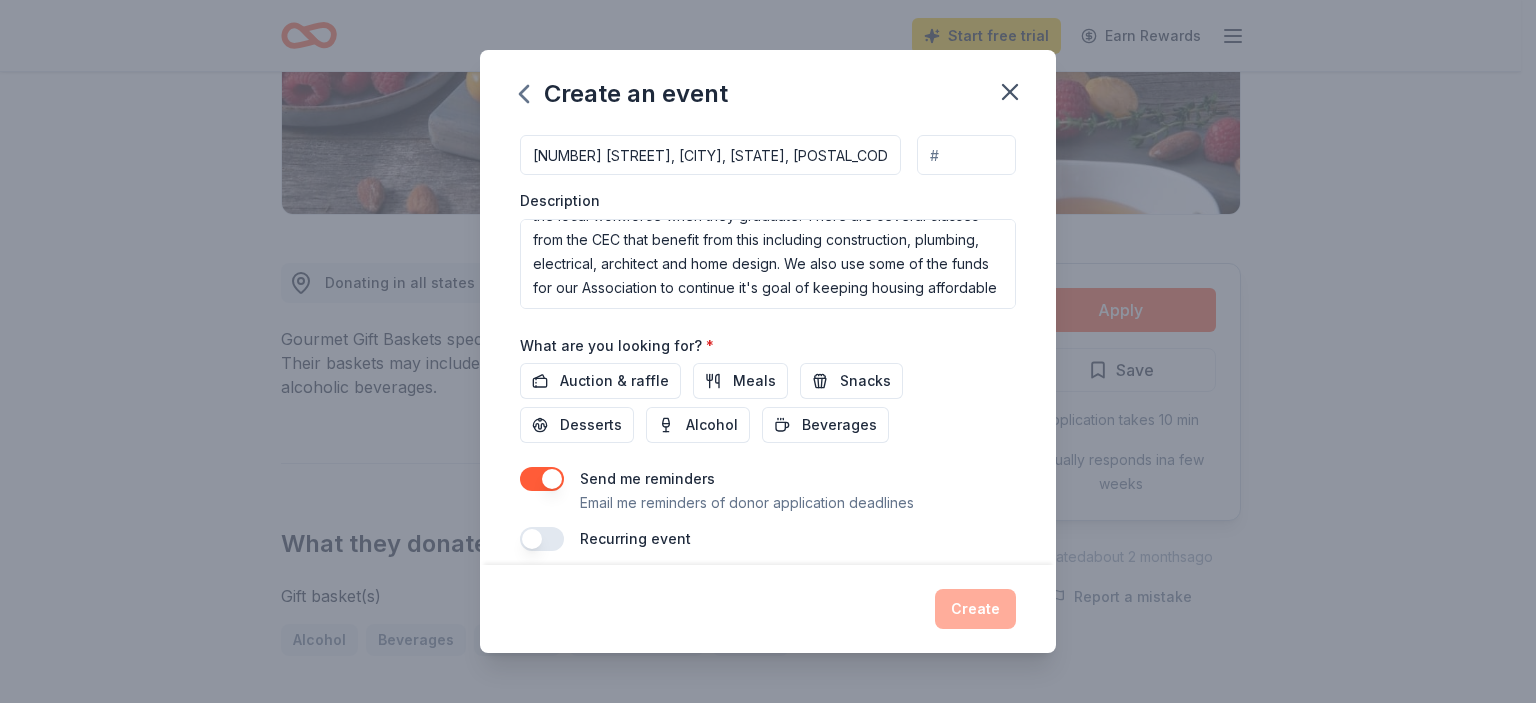 scroll, scrollTop: 523, scrollLeft: 0, axis: vertical 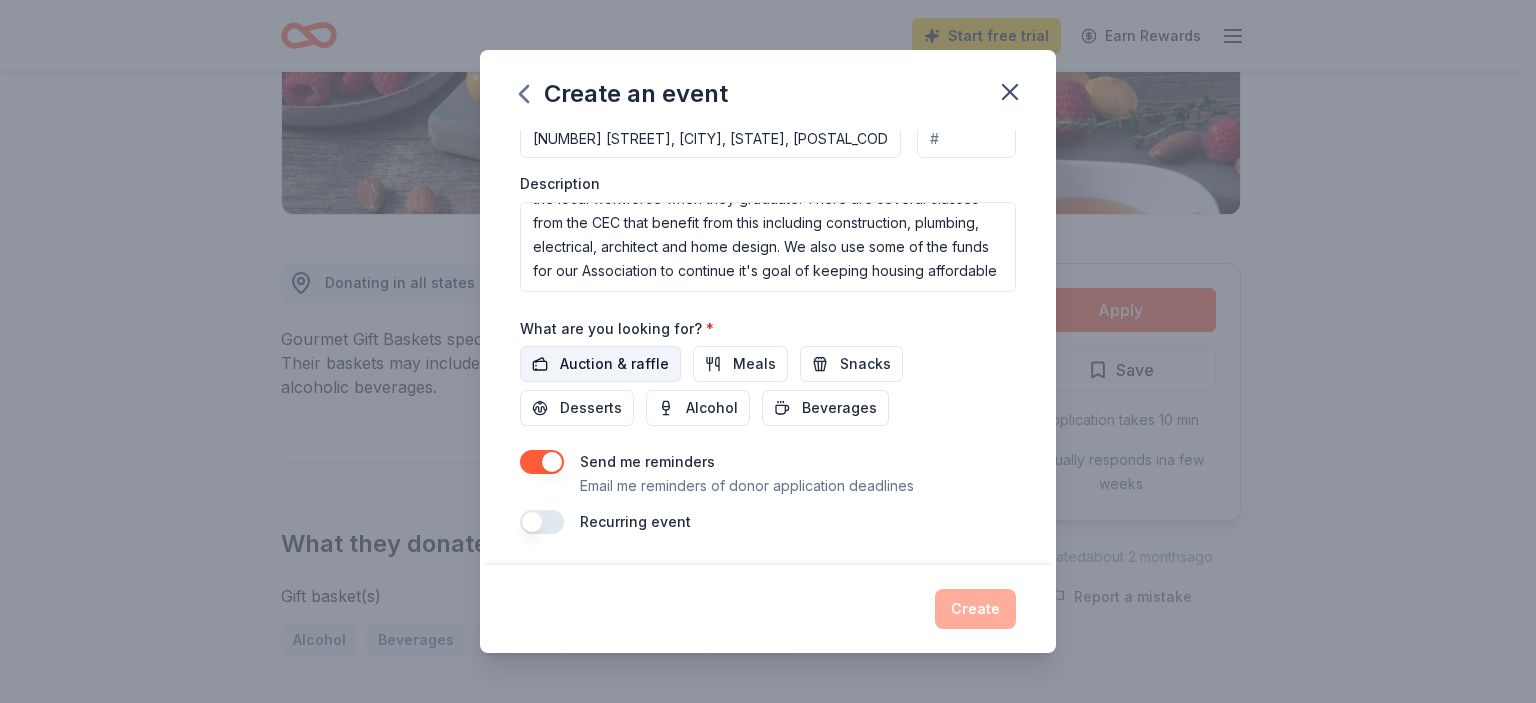 click on "Auction & raffle" at bounding box center (614, 364) 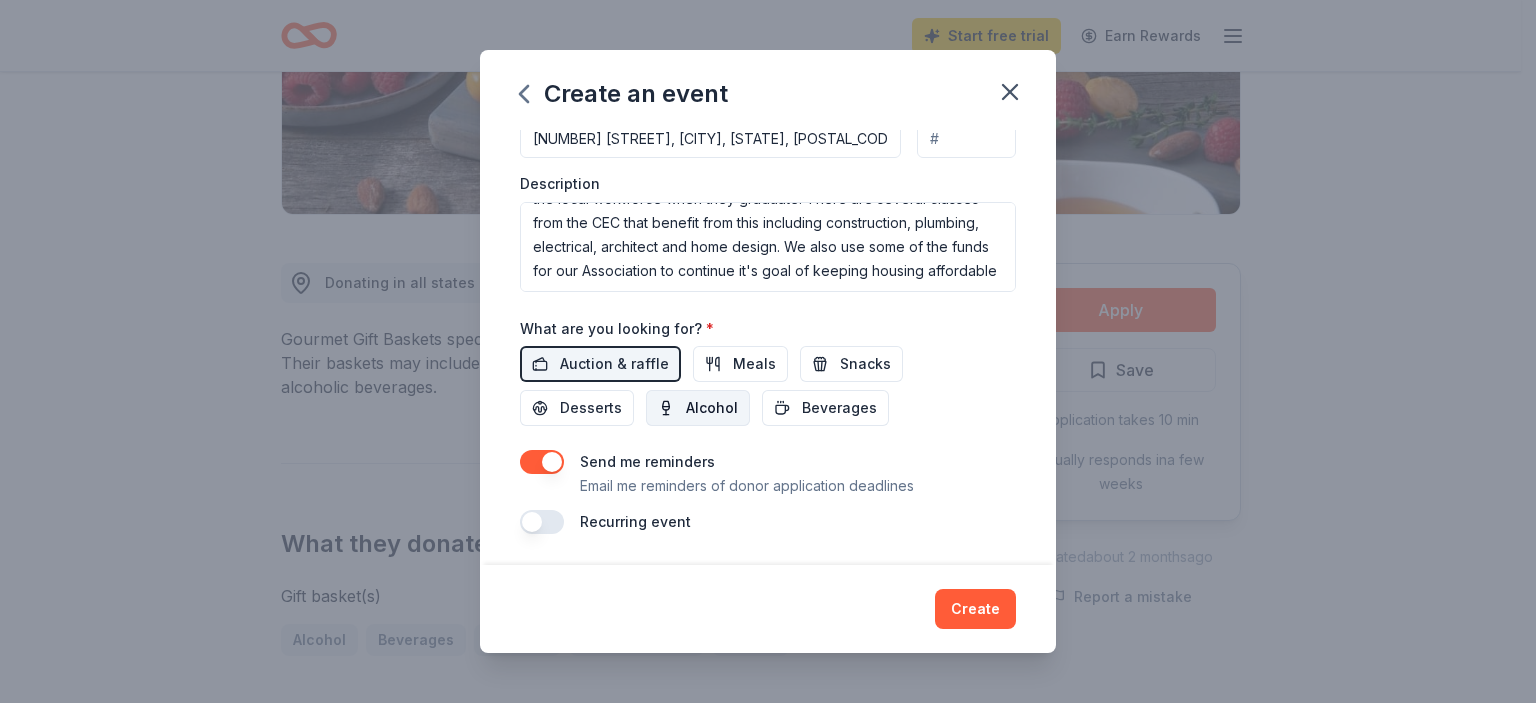 click on "Alcohol" at bounding box center [712, 408] 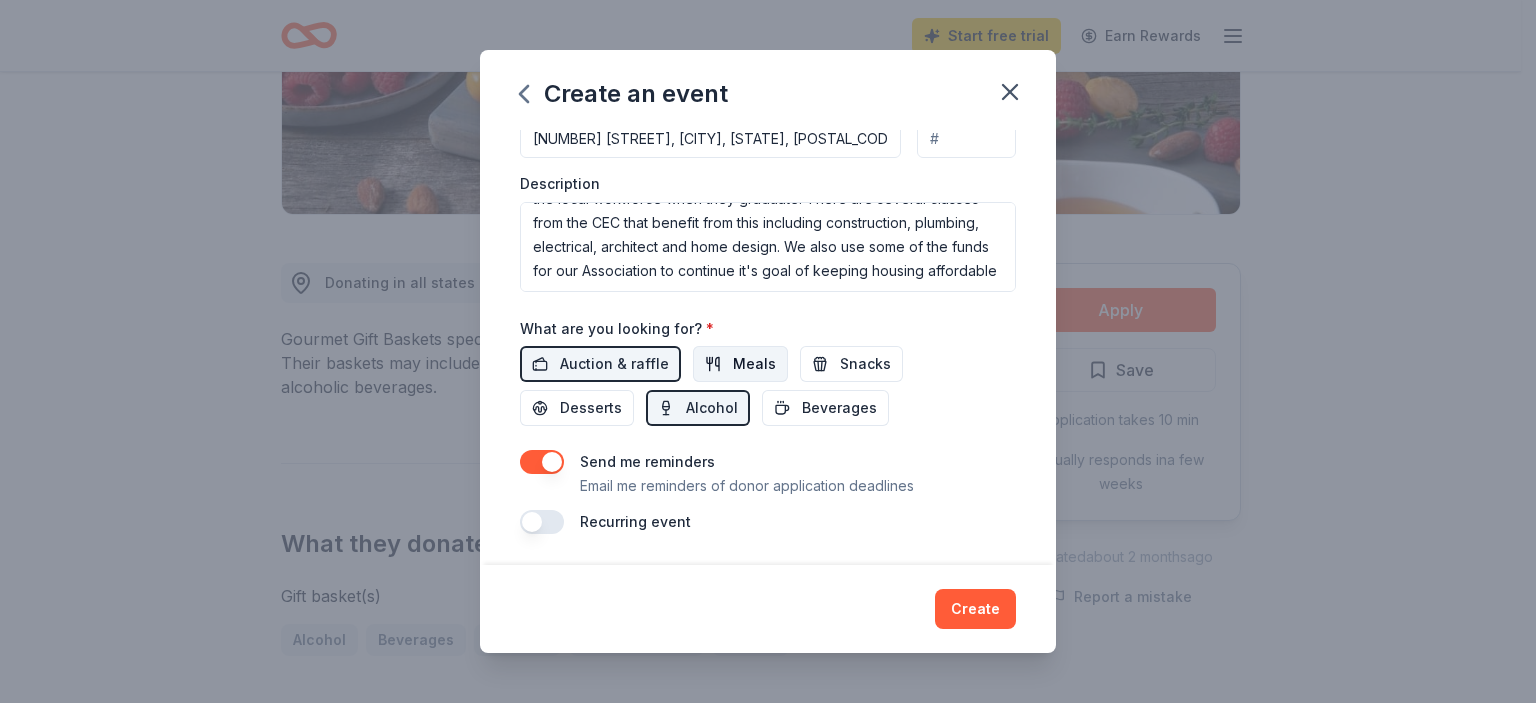 click on "Meals" at bounding box center [754, 364] 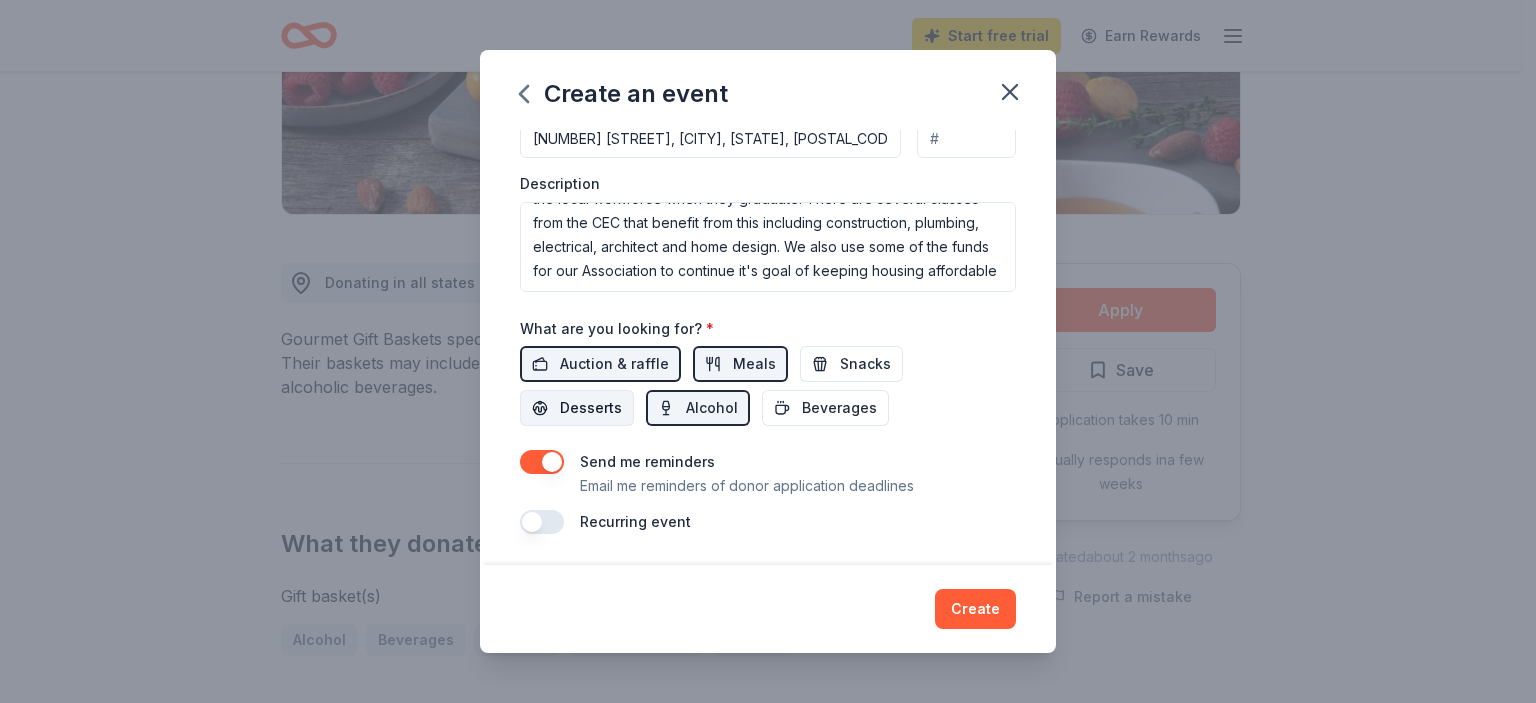 click on "Desserts" at bounding box center [591, 408] 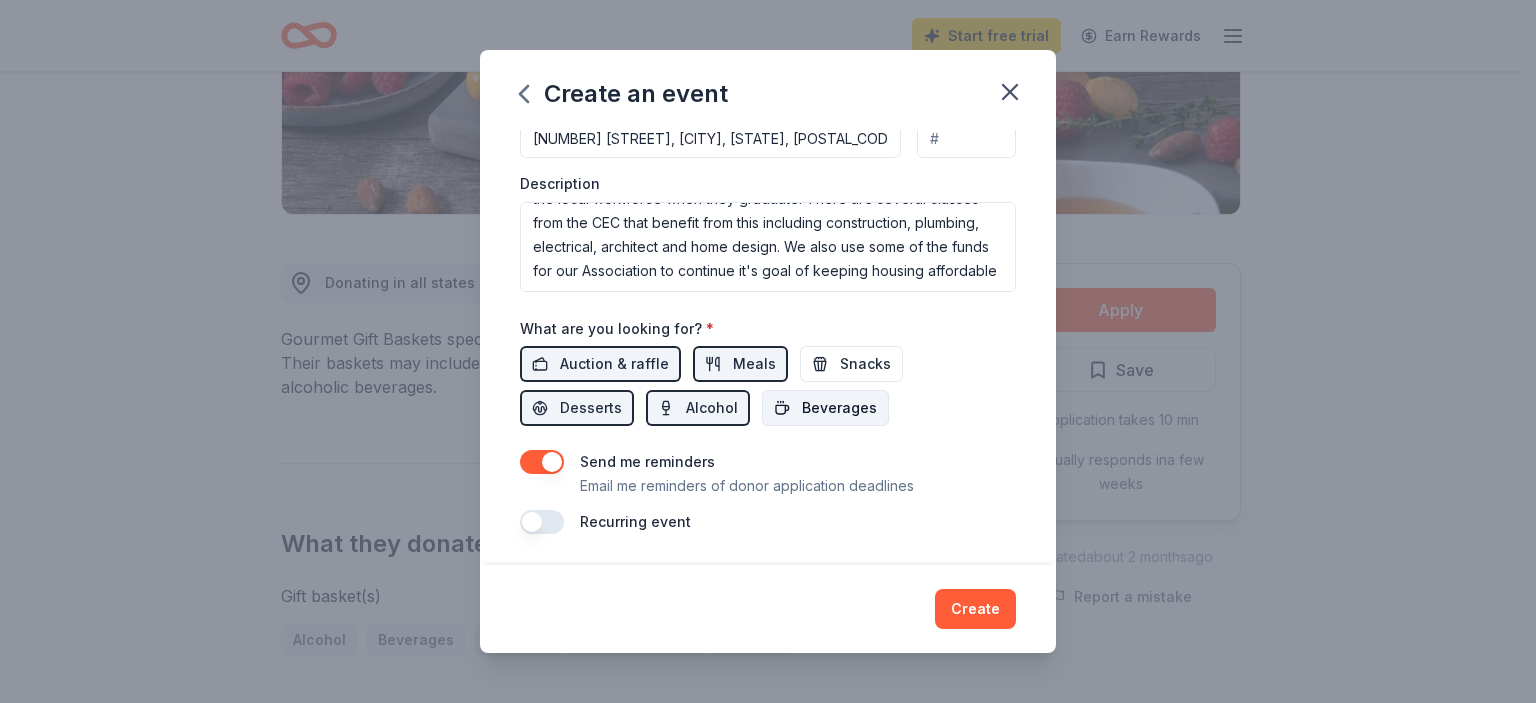 click on "Beverages" at bounding box center (839, 408) 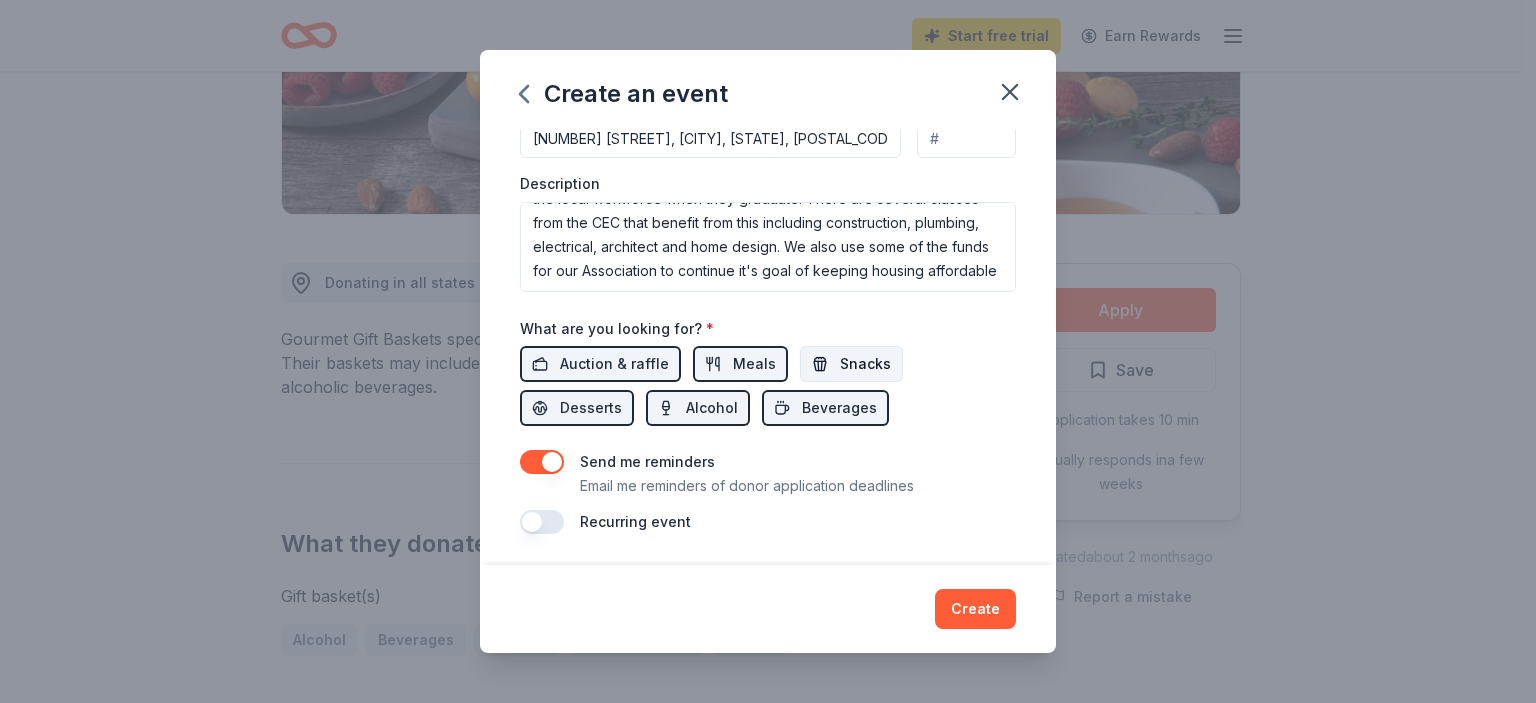 click on "Snacks" at bounding box center [865, 364] 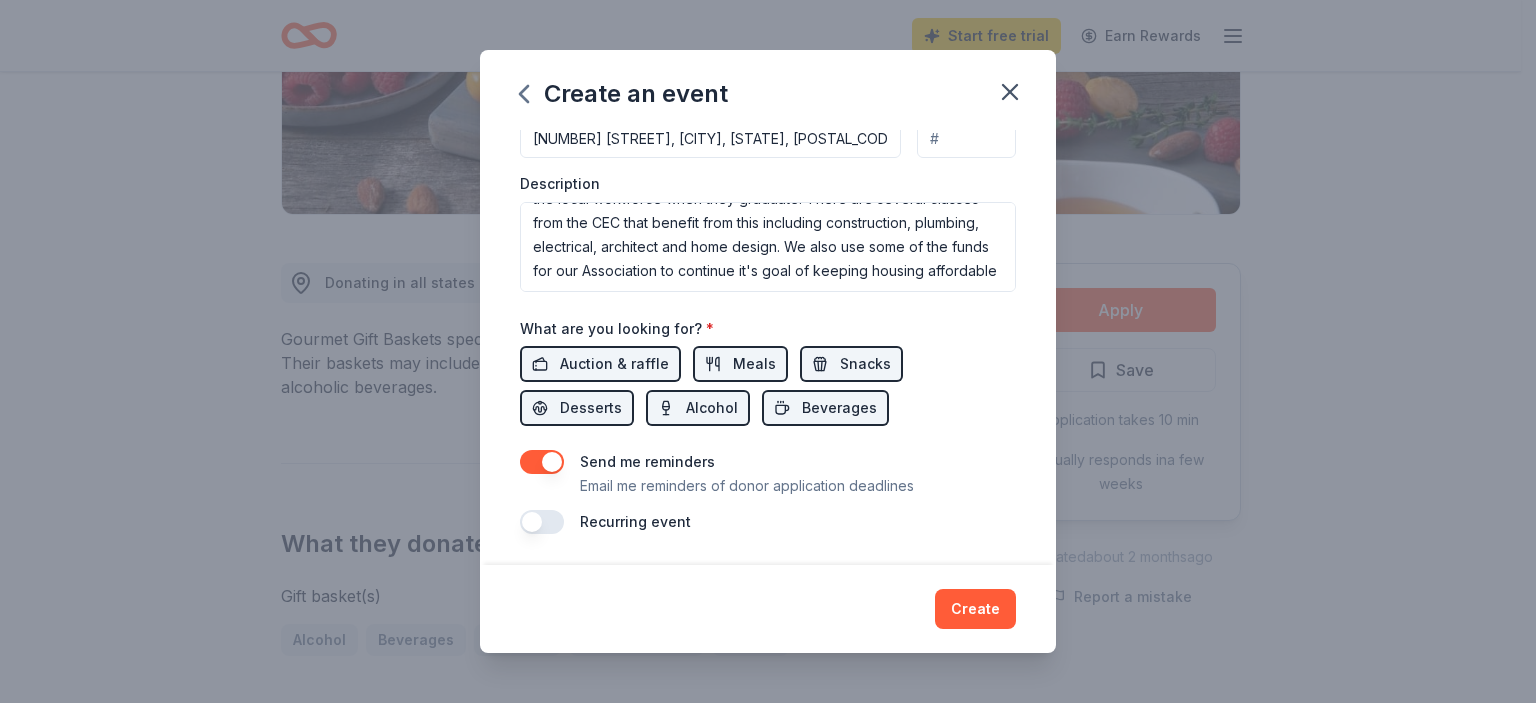 click at bounding box center [542, 522] 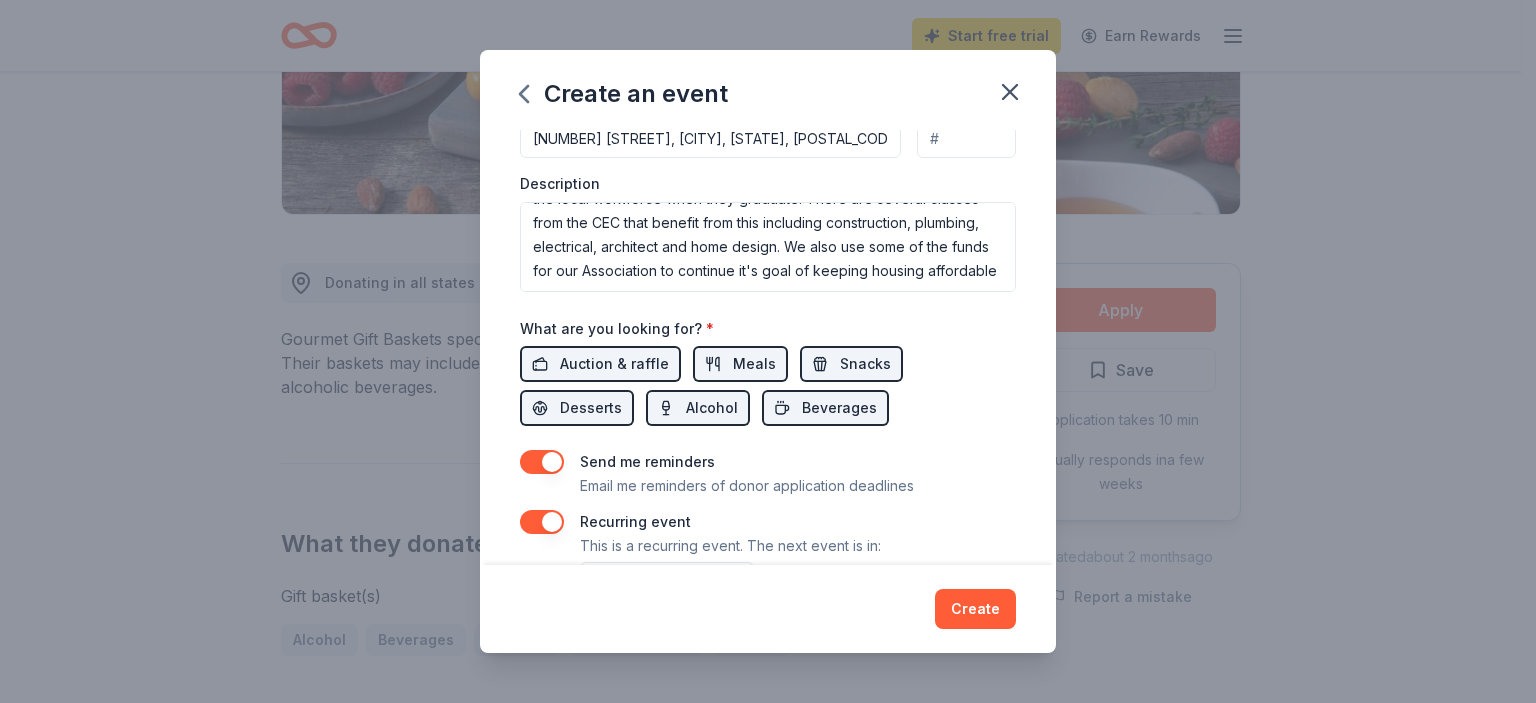 click at bounding box center (542, 522) 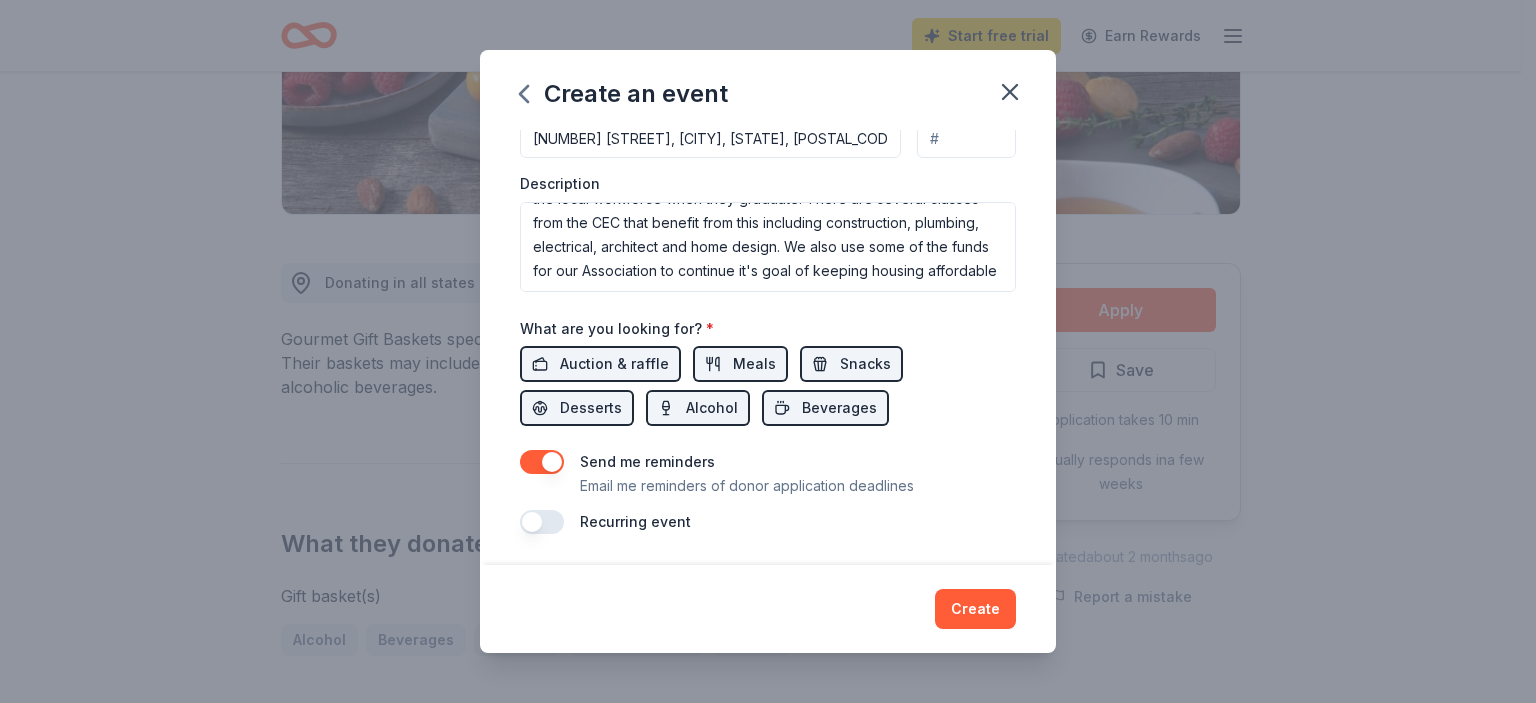 click at bounding box center [542, 522] 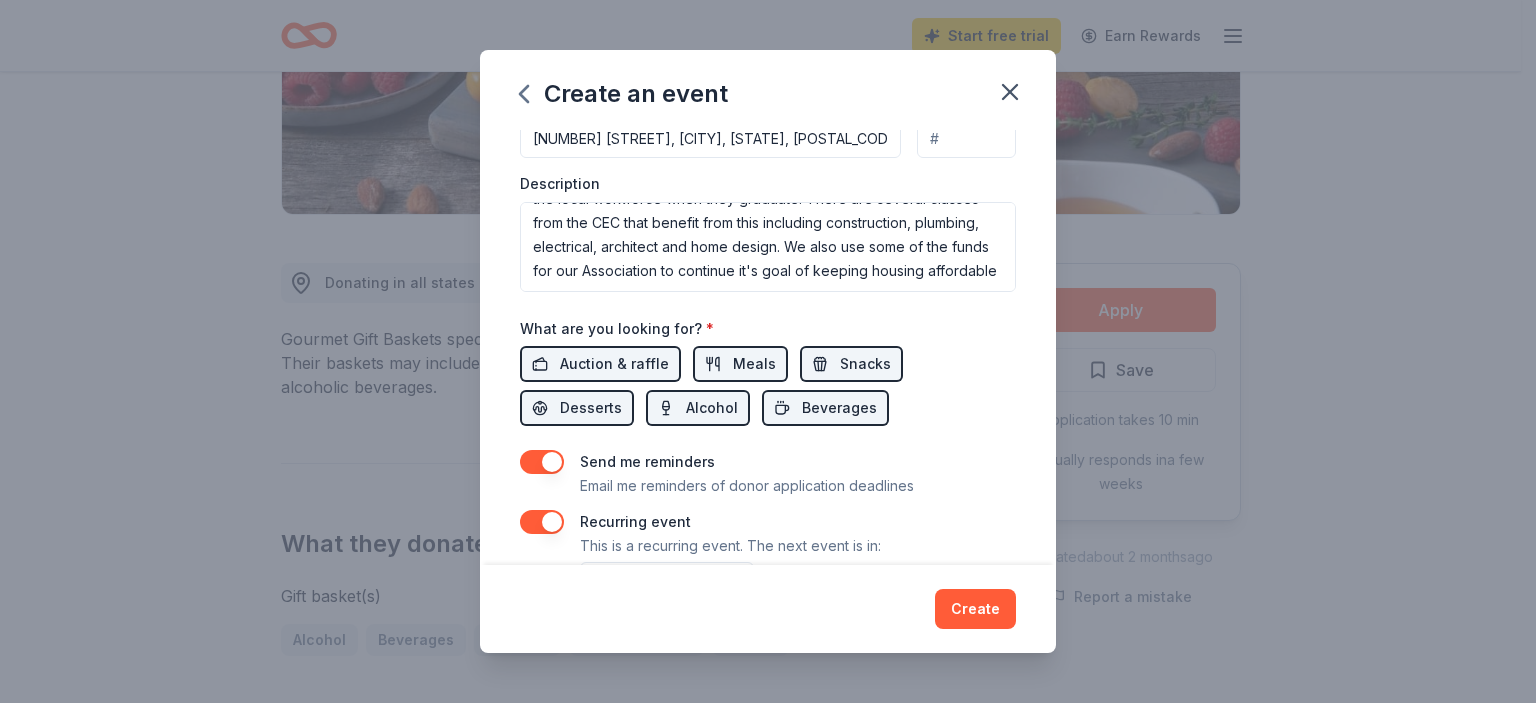 scroll, scrollTop: 595, scrollLeft: 0, axis: vertical 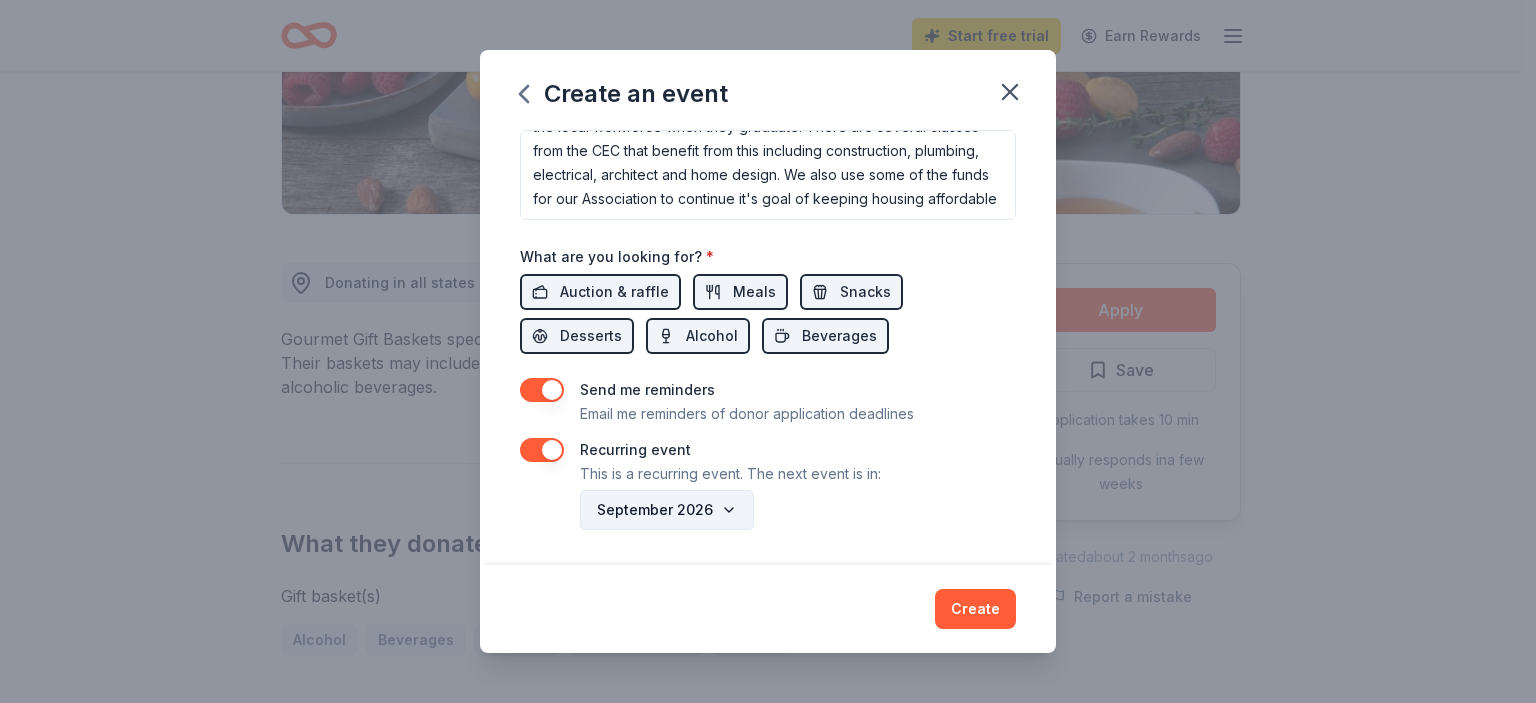 click on "September 2026" at bounding box center (667, 510) 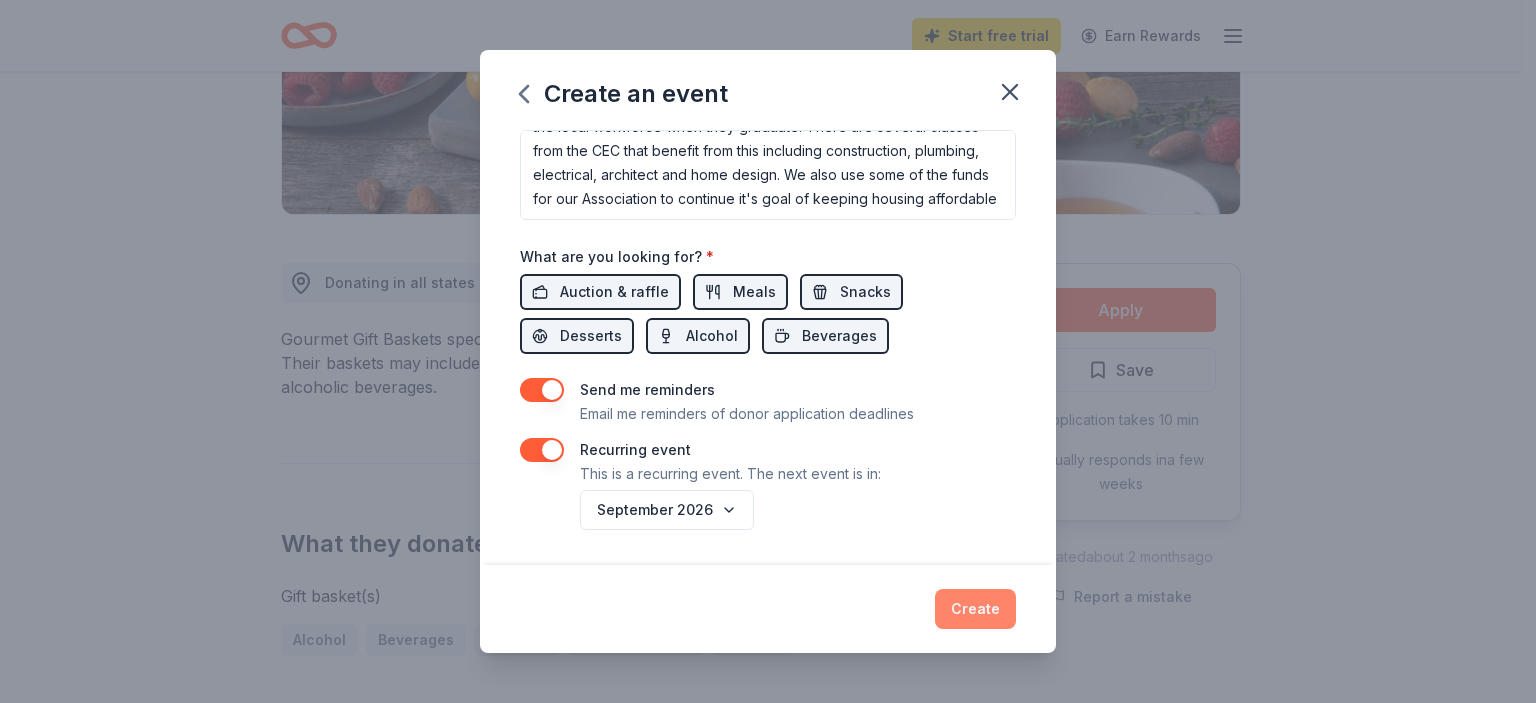 click on "Create" at bounding box center (975, 609) 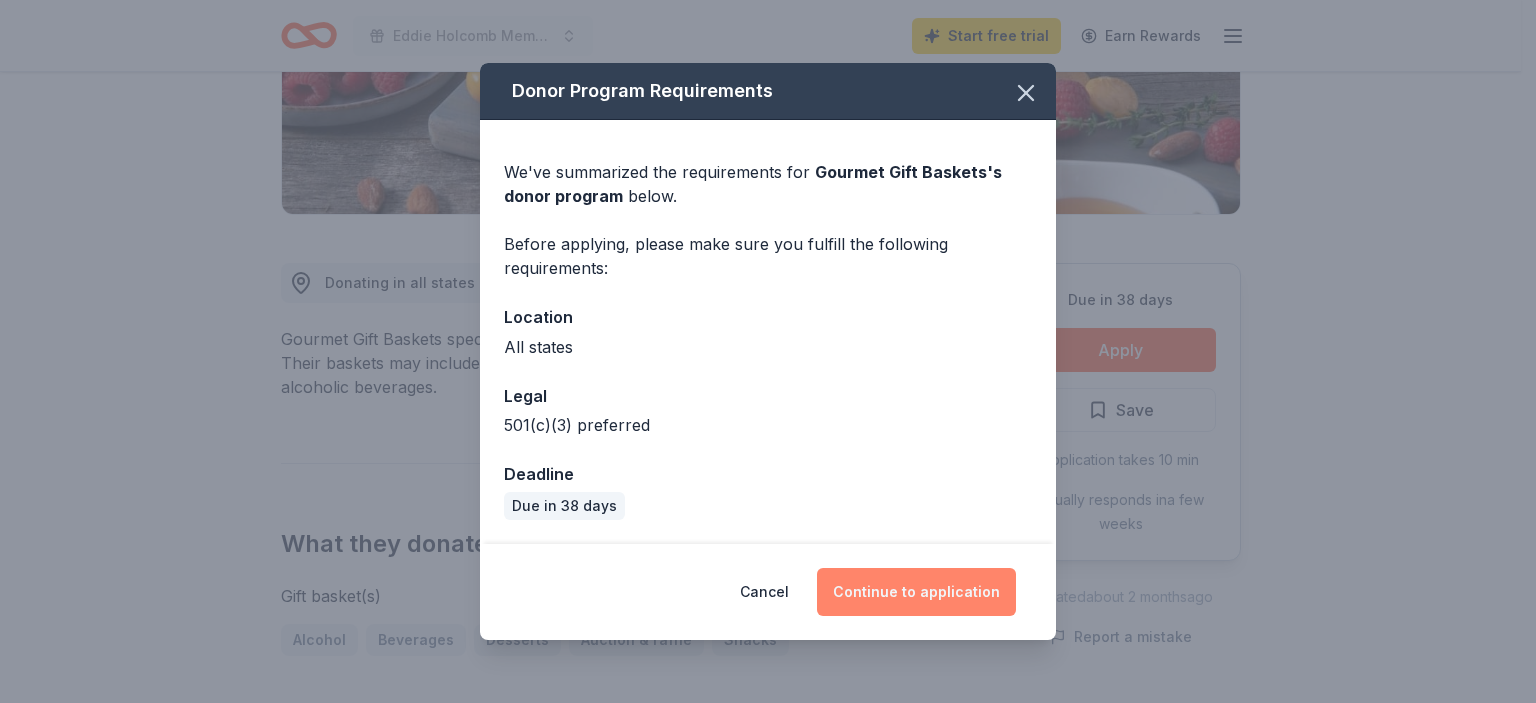 click on "Continue to application" at bounding box center [916, 592] 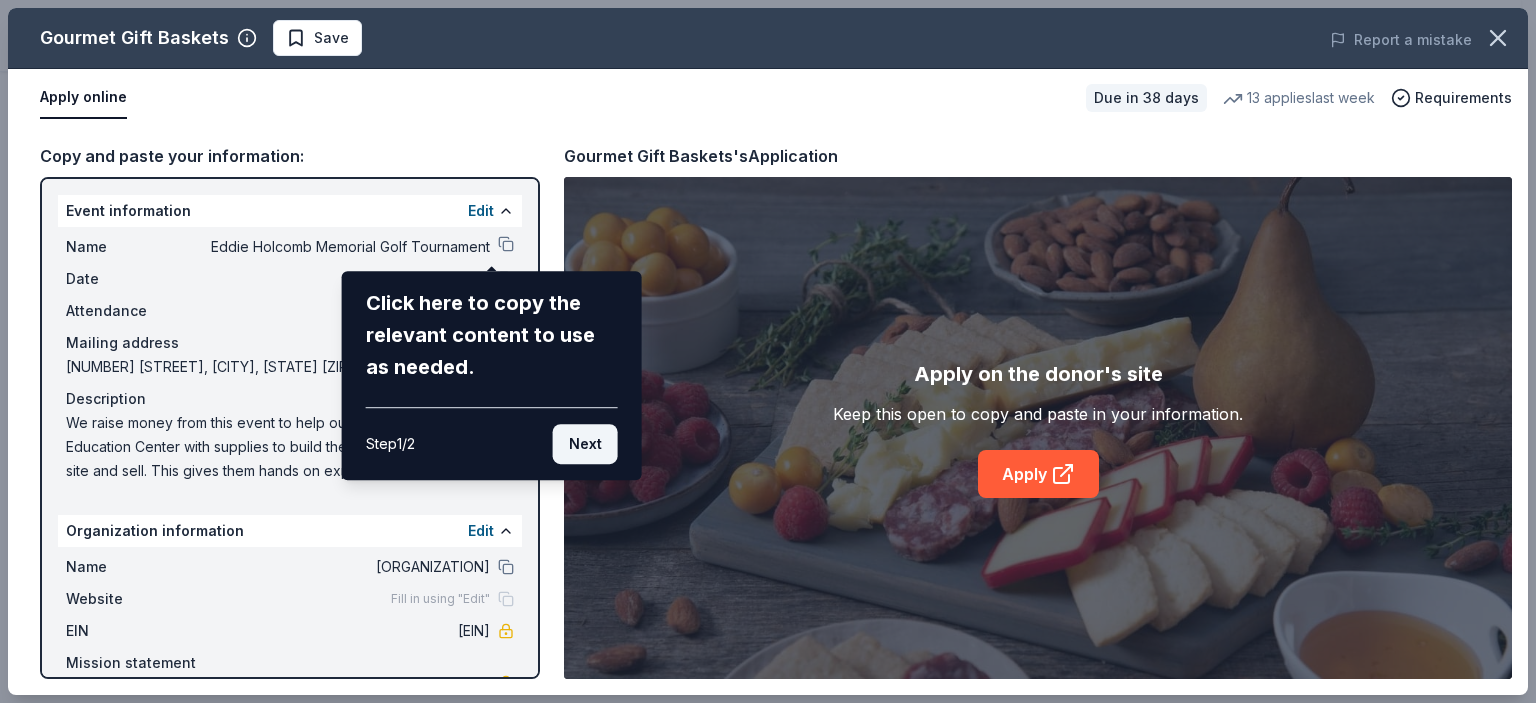 click on "Next" at bounding box center (585, 444) 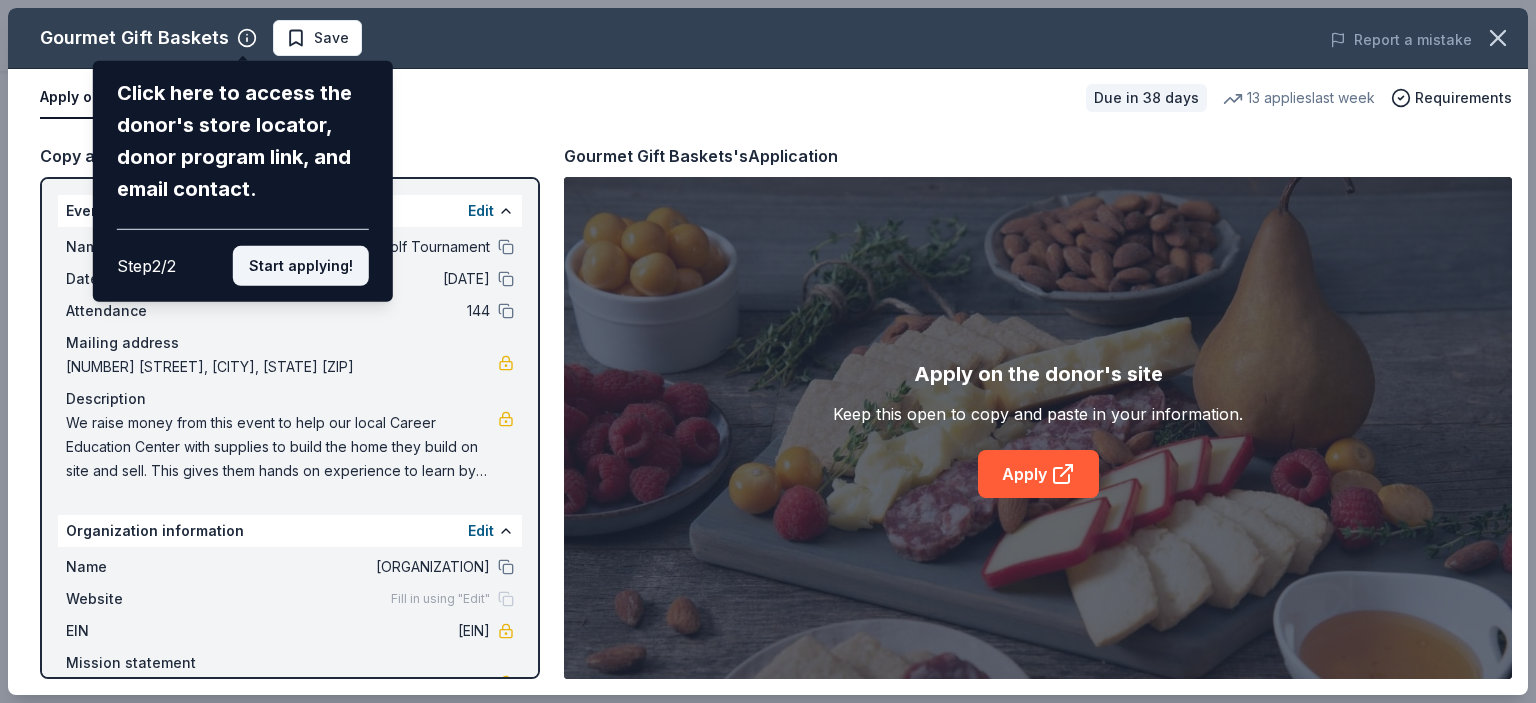 click on "Start applying!" at bounding box center [301, 266] 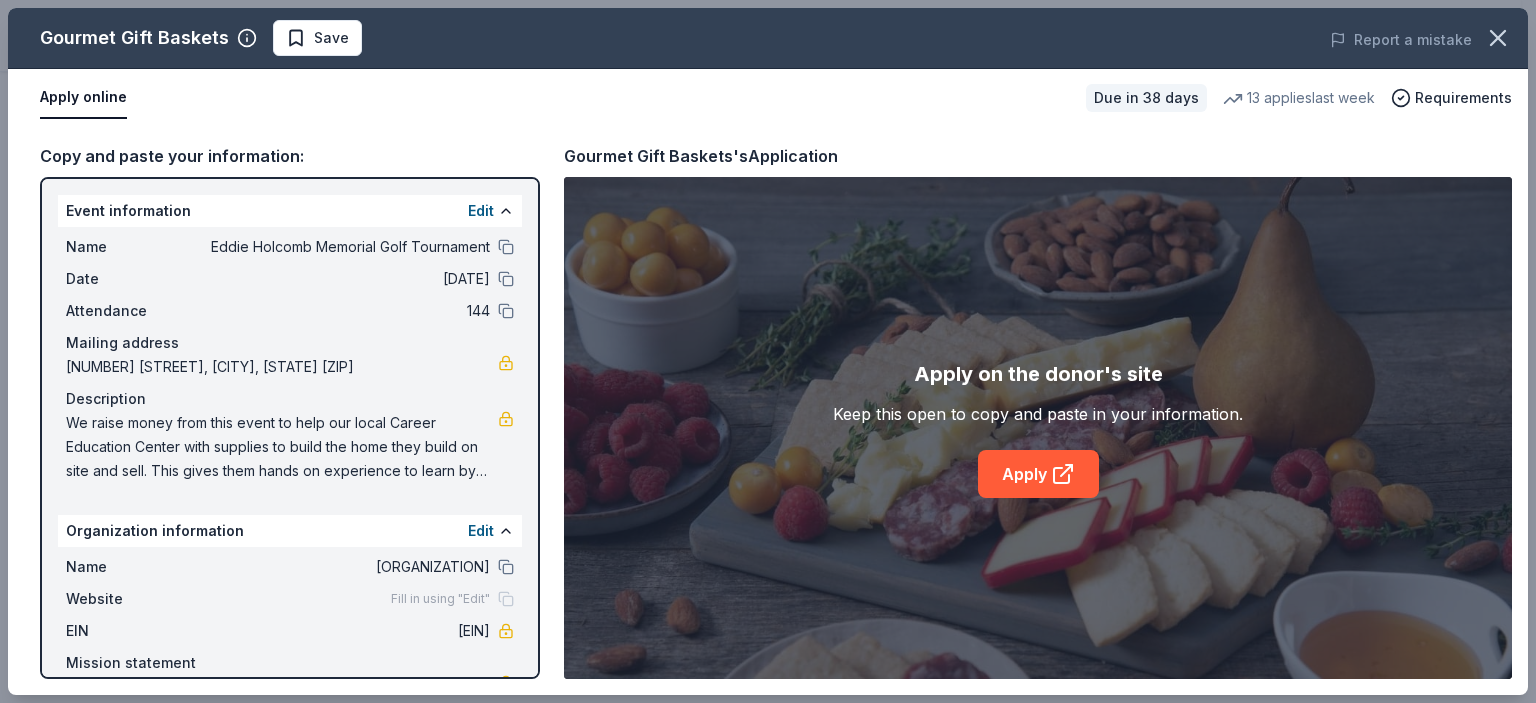 click on "Gourmet Gift Baskets Save Report a mistake Apply online Due in 38 days 13   applies  last week Requirements Copy and paste your information: Event information Edit Name [FIRST] [LAST] Memorial Golf Tournament Date 09/19/25 Attendance 144 Mailing address [NUMBER] [STREET], [CITY], [STATE] Description We raise money from this event to help our local Career Education Center with supplies to build the home they build on site and sell.  This gives them hands on experience to learn by and gets them ready for the local workforce when they graduate. There are several classes from the CEC that benefit from this including construction, plumbing, electrical, architect and home design. We  also use some of the funds for our Association to continue it's goal of keeping housing affordable Organization information Edit Name North Texas Home Builders Association Website Fill in using "Edit" EIN [EIN] Mission statement Gourmet Gift Baskets's  Application Apply on the donor's site Apply" at bounding box center [768, 351] 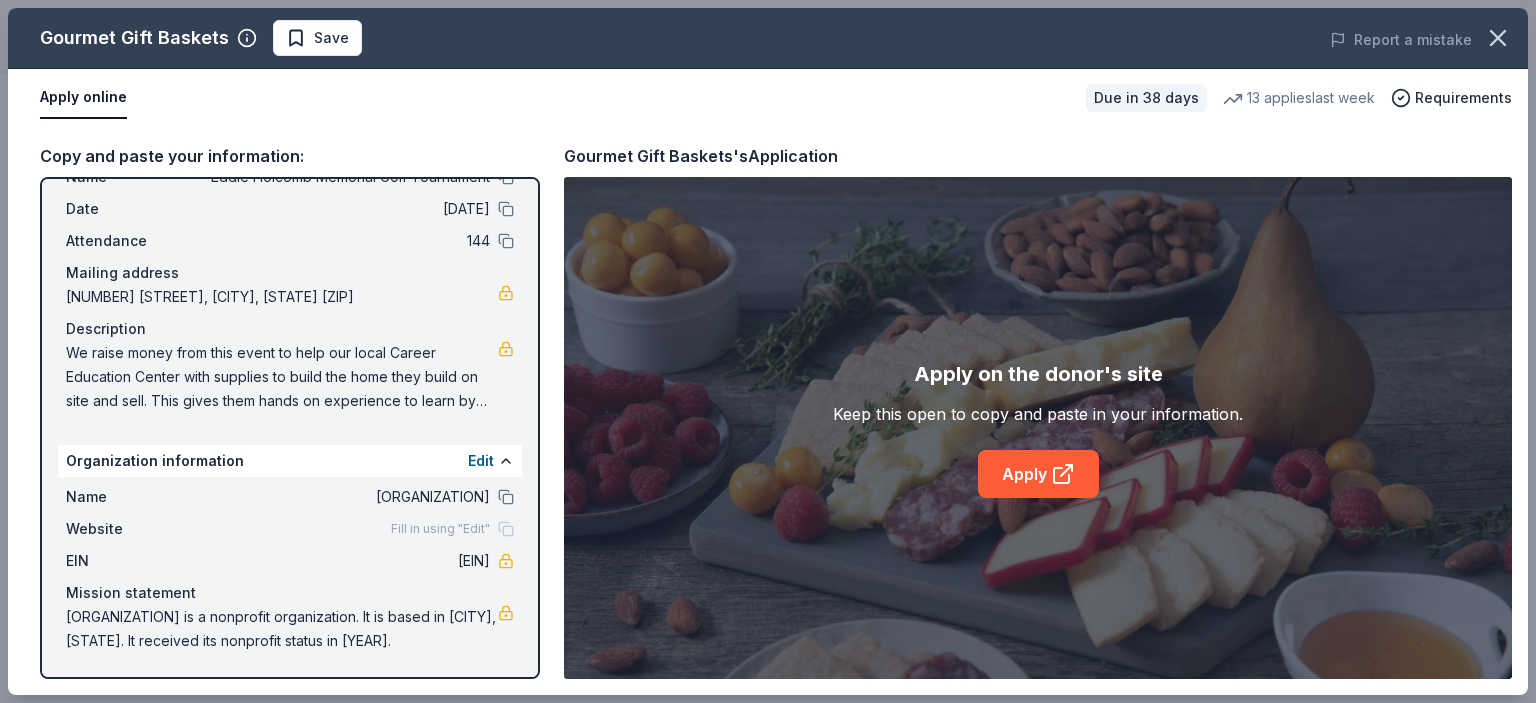 scroll, scrollTop: 0, scrollLeft: 0, axis: both 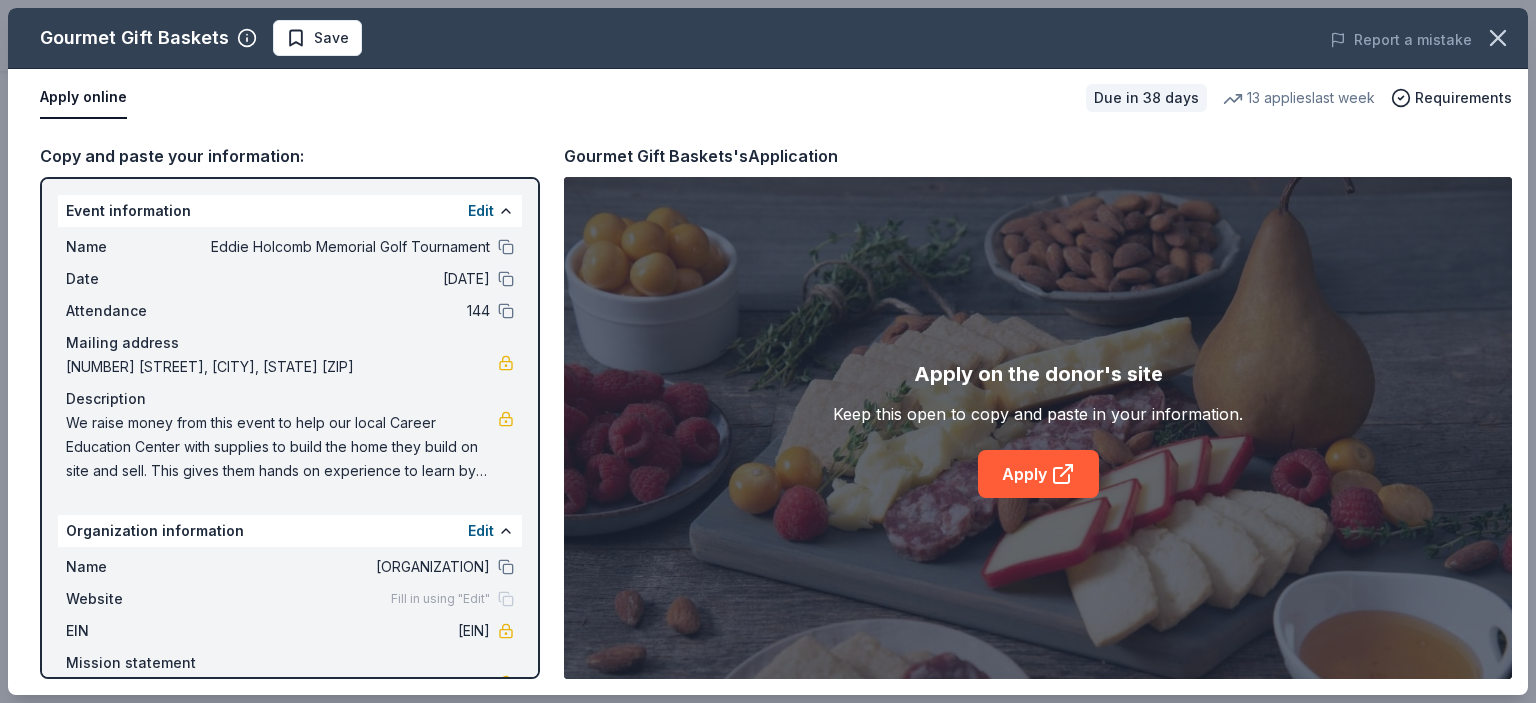 drag, startPoint x: 60, startPoint y: 189, endPoint x: 571, endPoint y: 300, distance: 522.9168 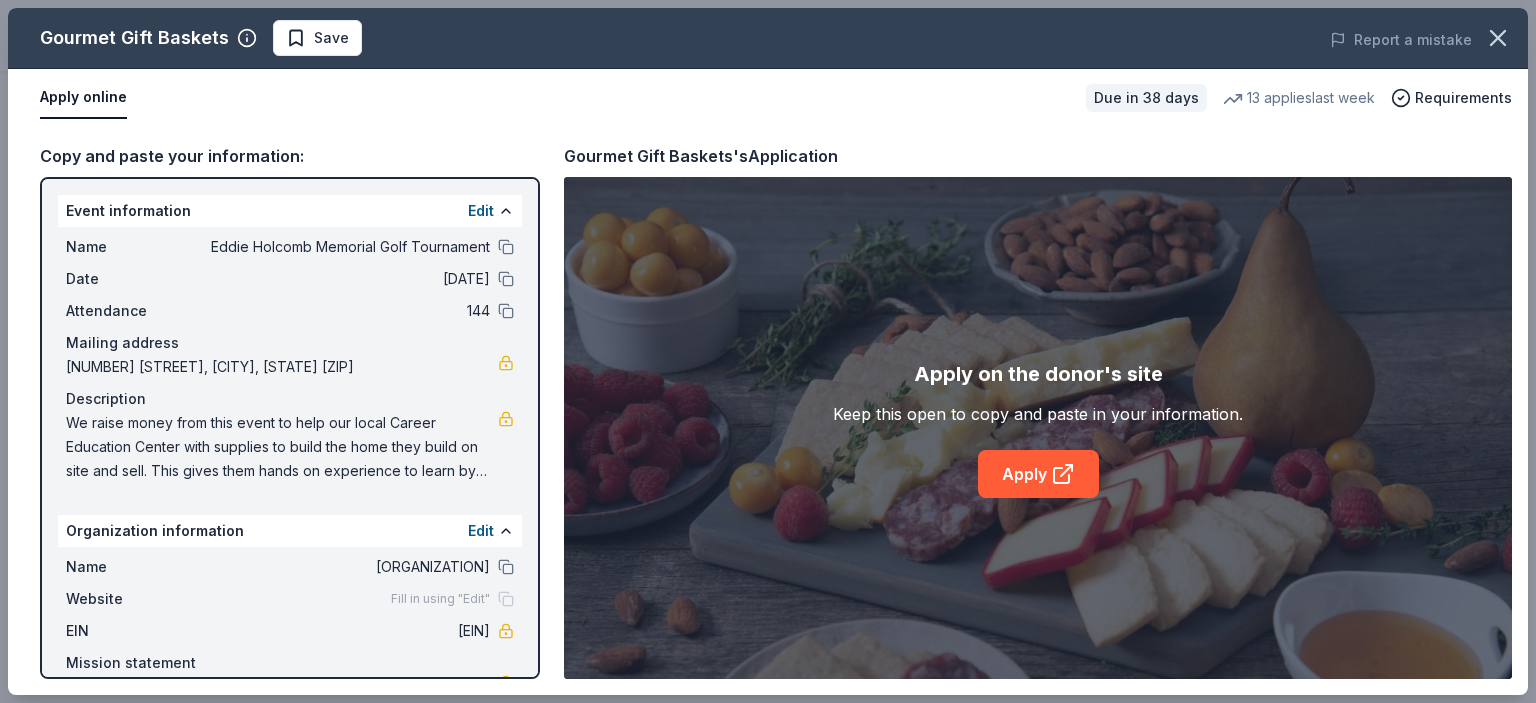 click on "Copy and paste your information:" at bounding box center (290, 156) 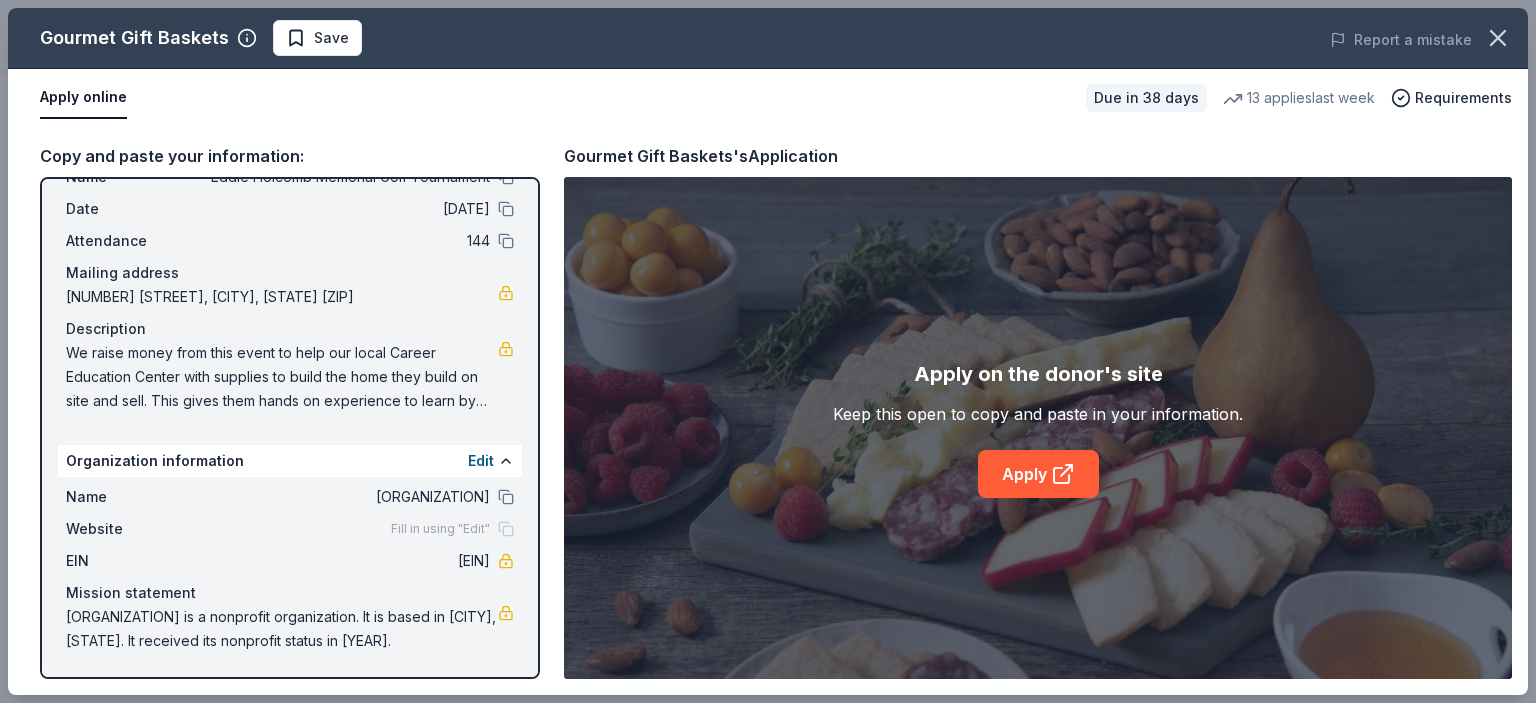 scroll, scrollTop: 0, scrollLeft: 0, axis: both 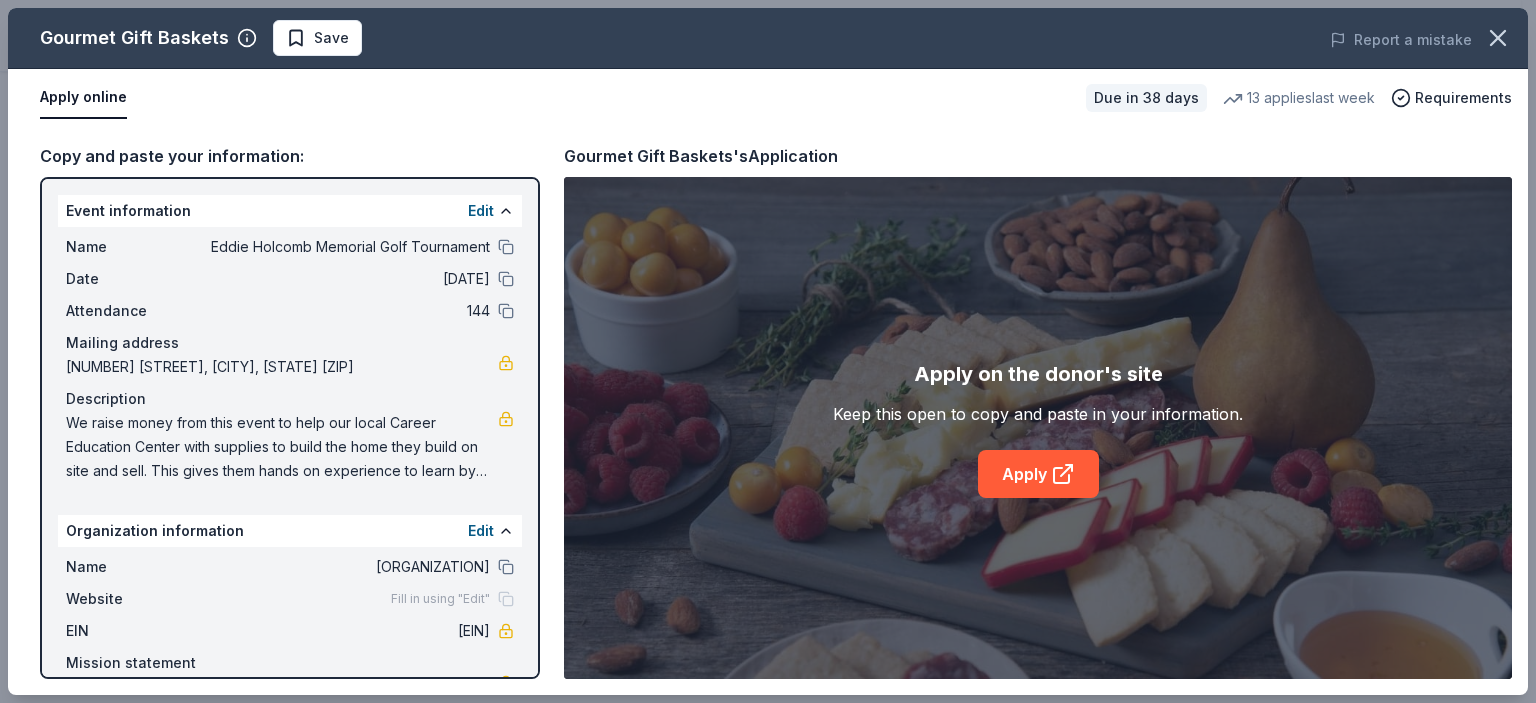 drag, startPoint x: 48, startPoint y: 198, endPoint x: 514, endPoint y: 282, distance: 473.51028 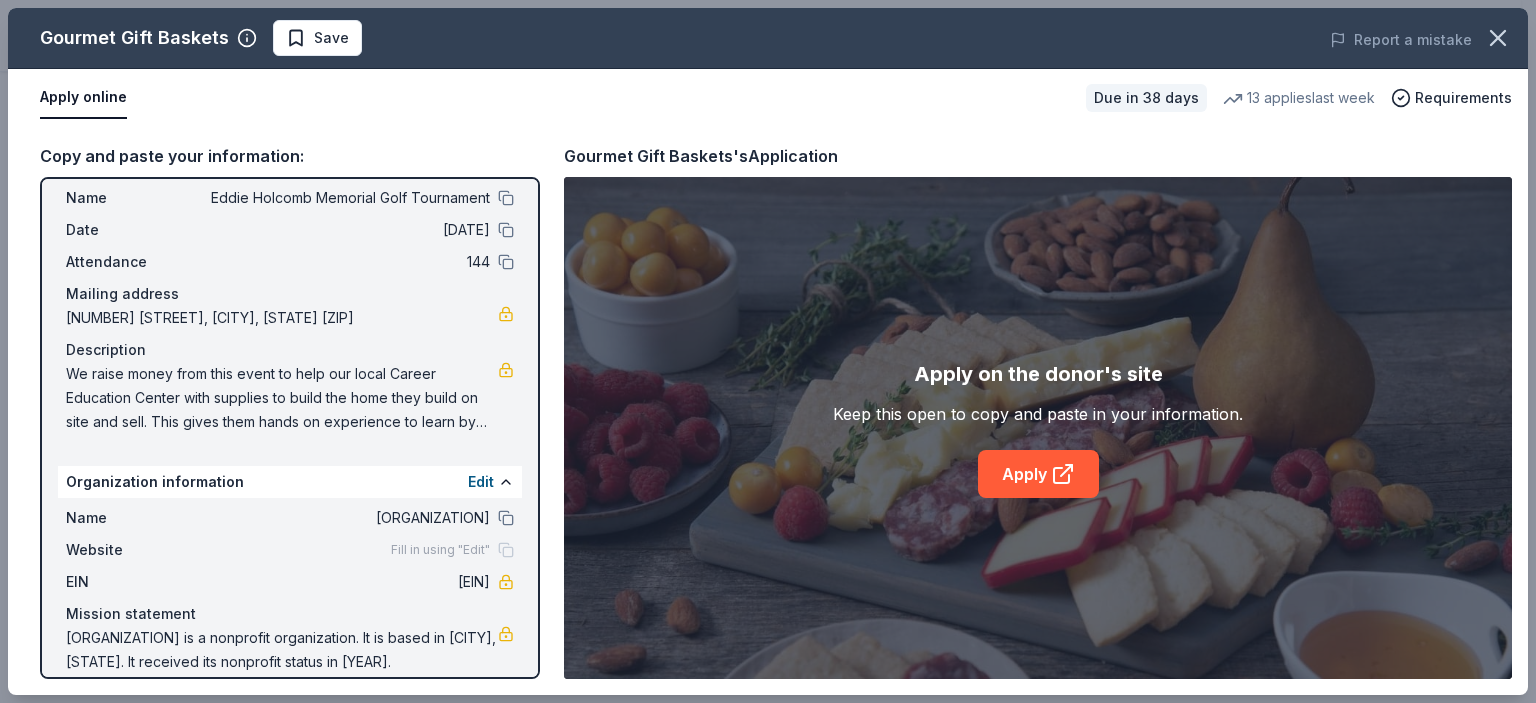 scroll, scrollTop: 92, scrollLeft: 0, axis: vertical 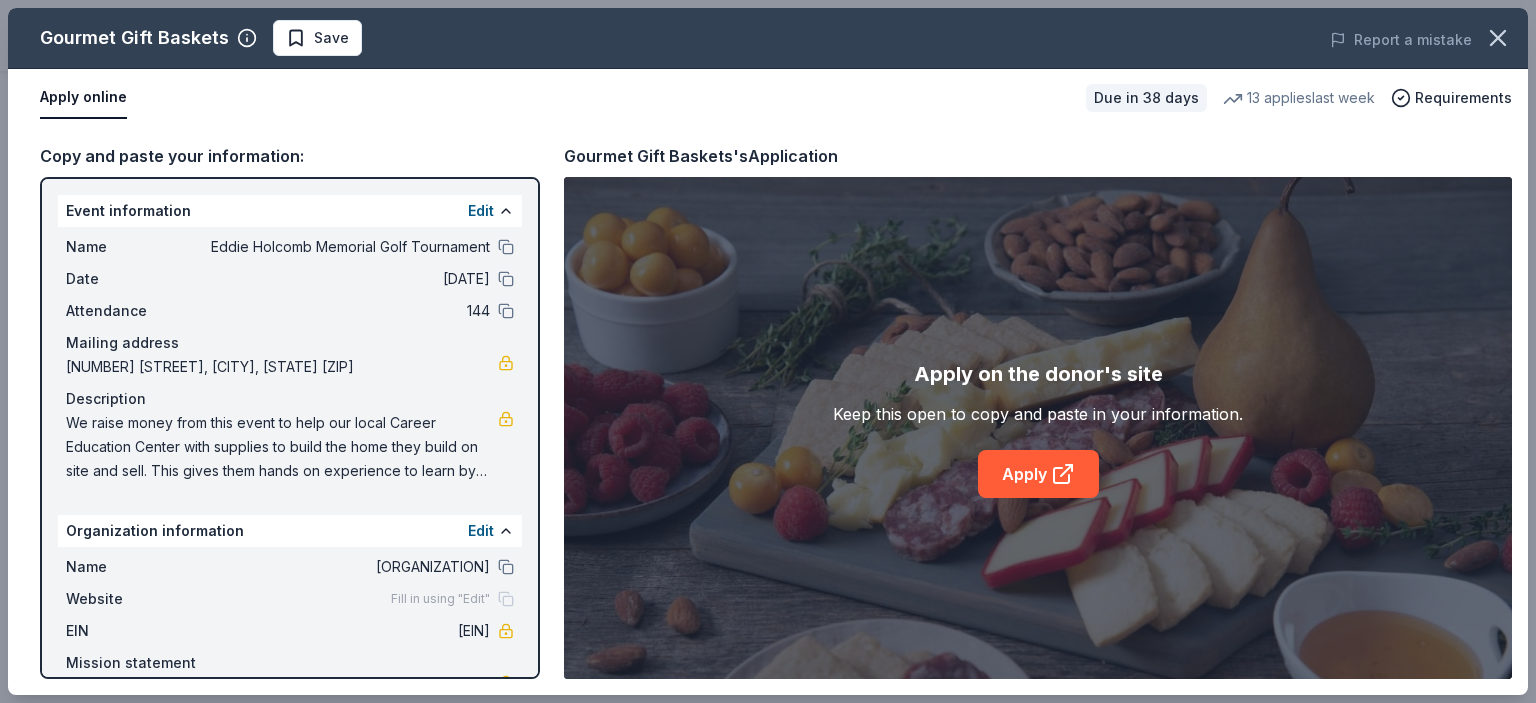 drag, startPoint x: 328, startPoint y: 207, endPoint x: 289, endPoint y: 199, distance: 39.812057 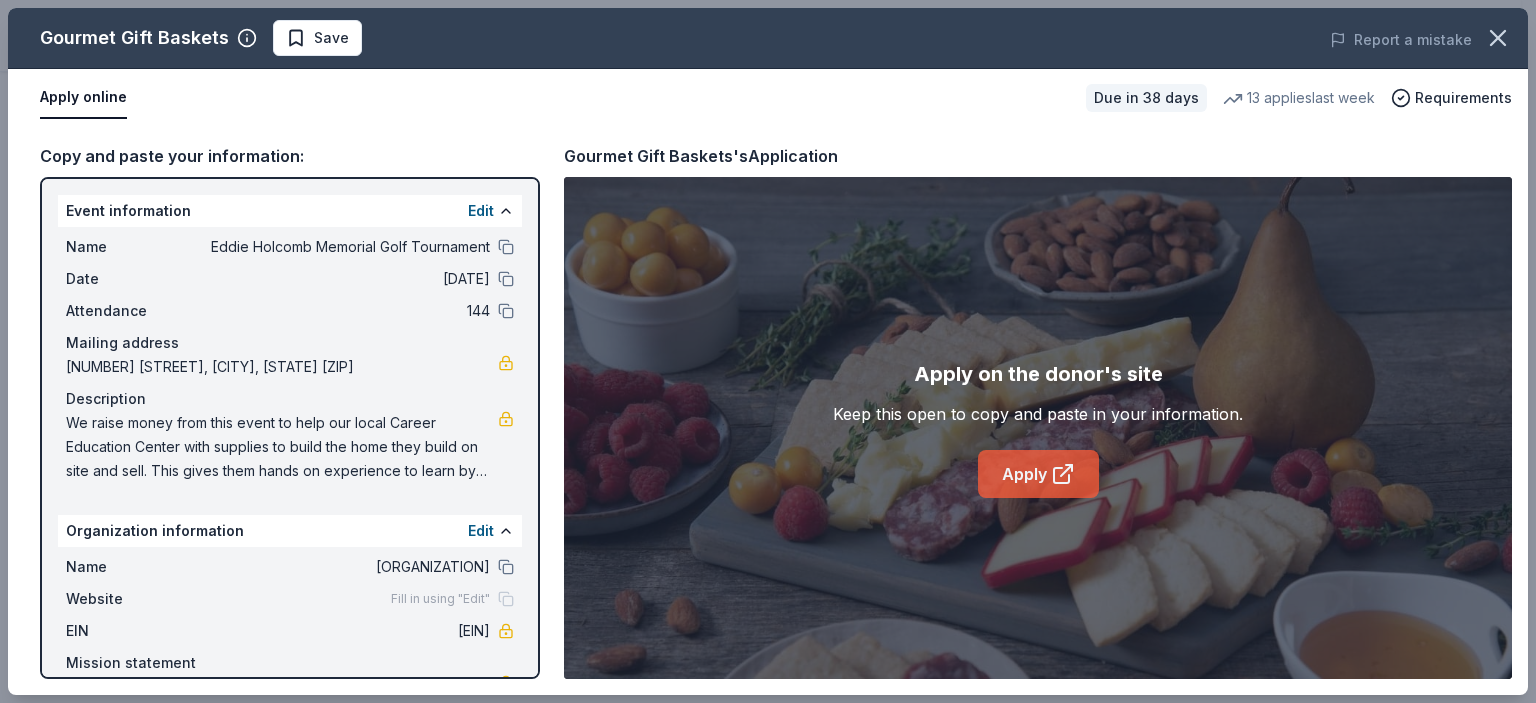 click on "Apply" at bounding box center [1038, 474] 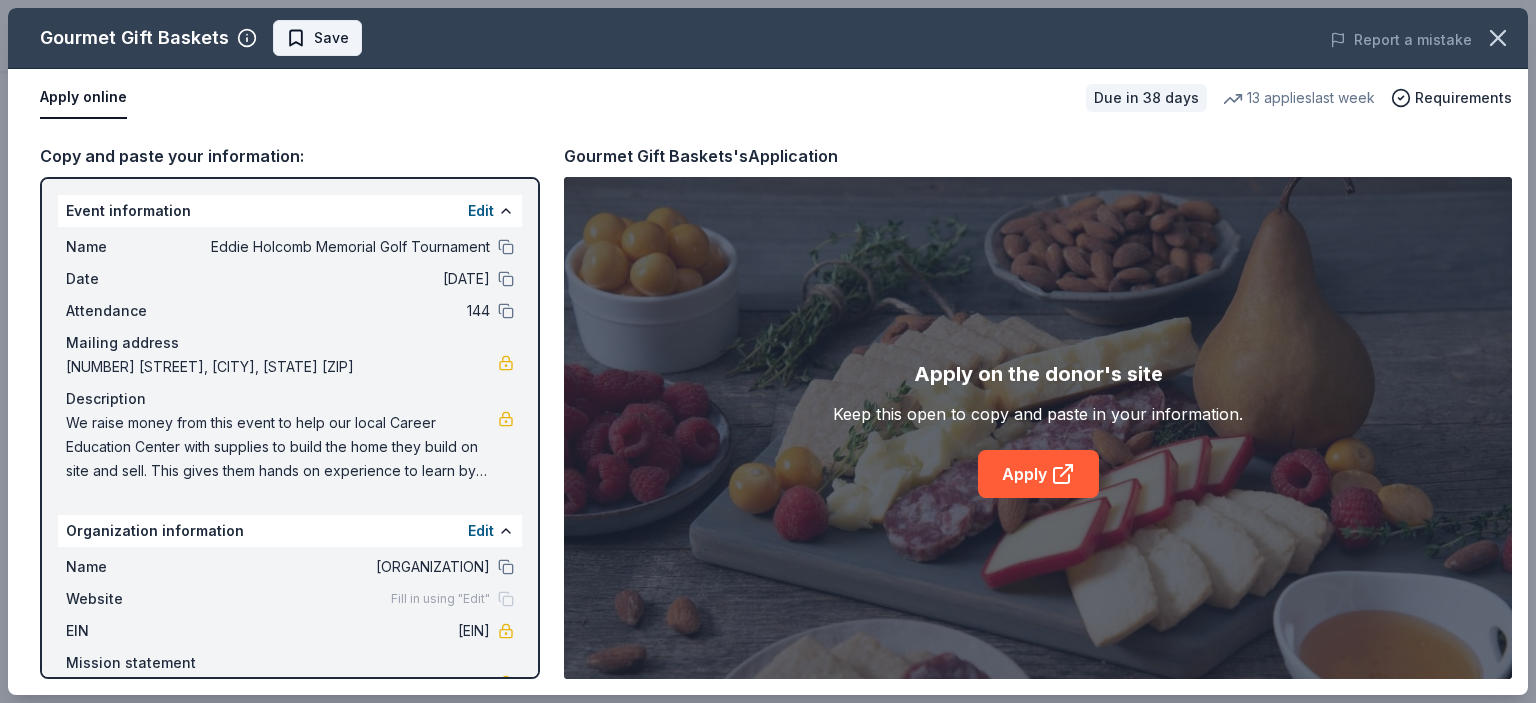 click on "Save" at bounding box center [331, 38] 